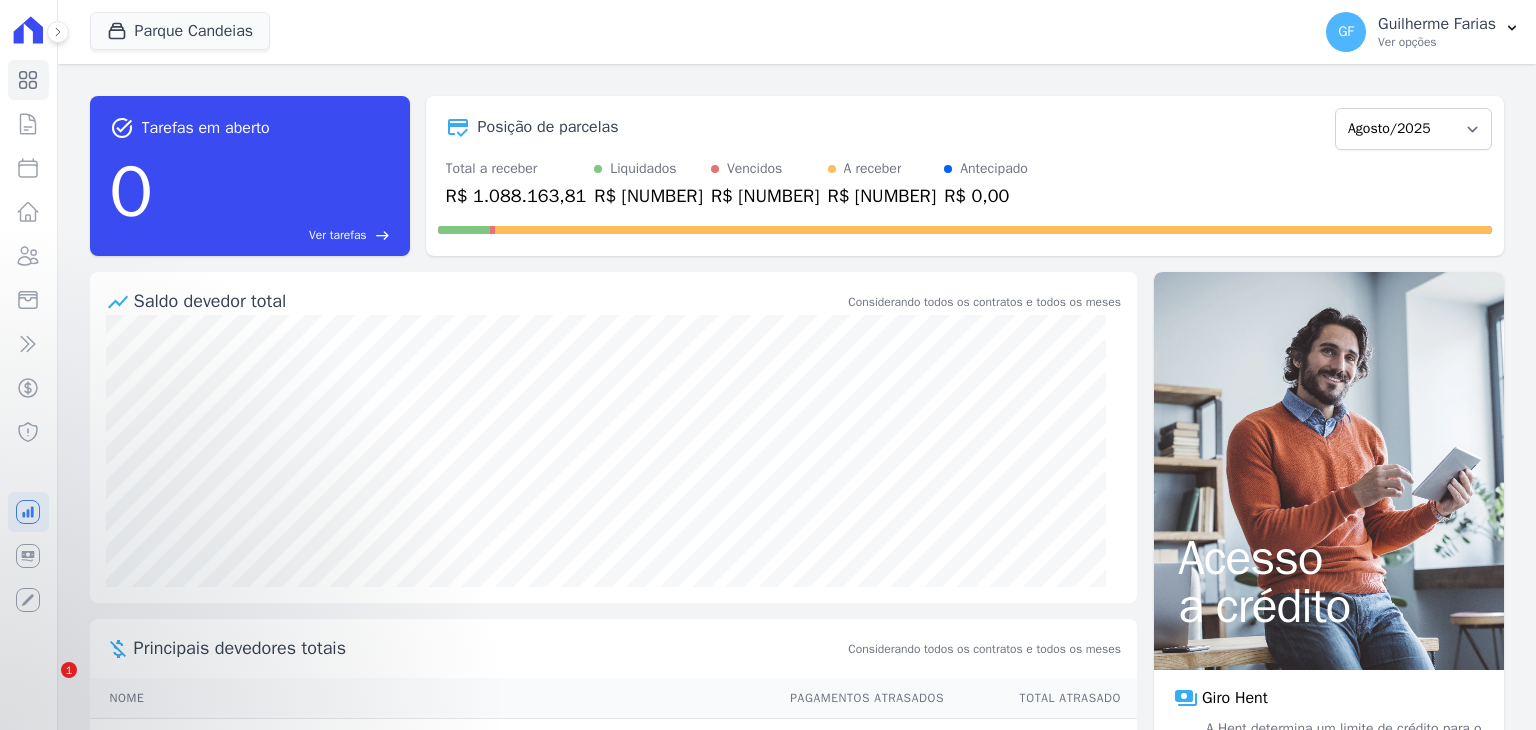 scroll, scrollTop: 0, scrollLeft: 0, axis: both 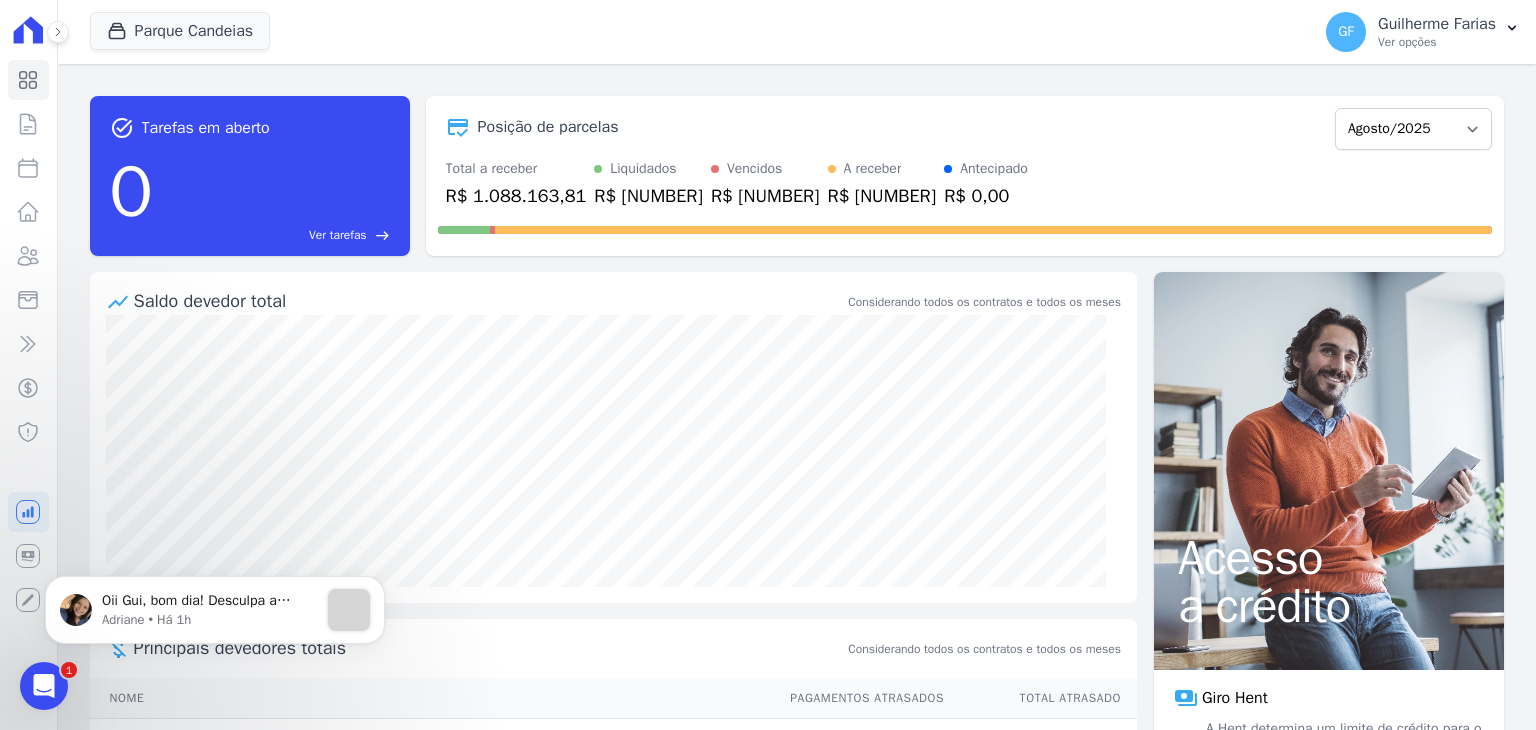 click 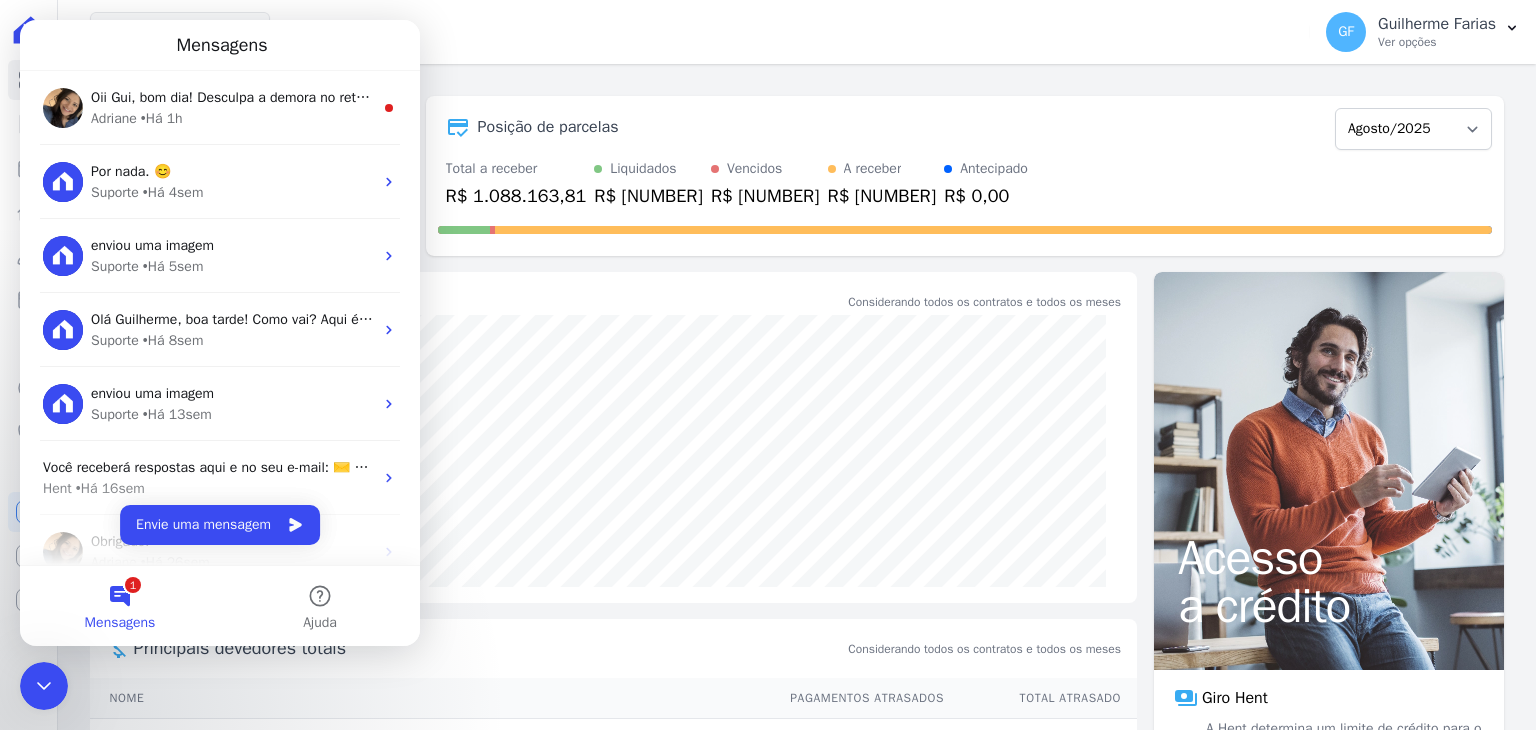 scroll, scrollTop: 0, scrollLeft: 0, axis: both 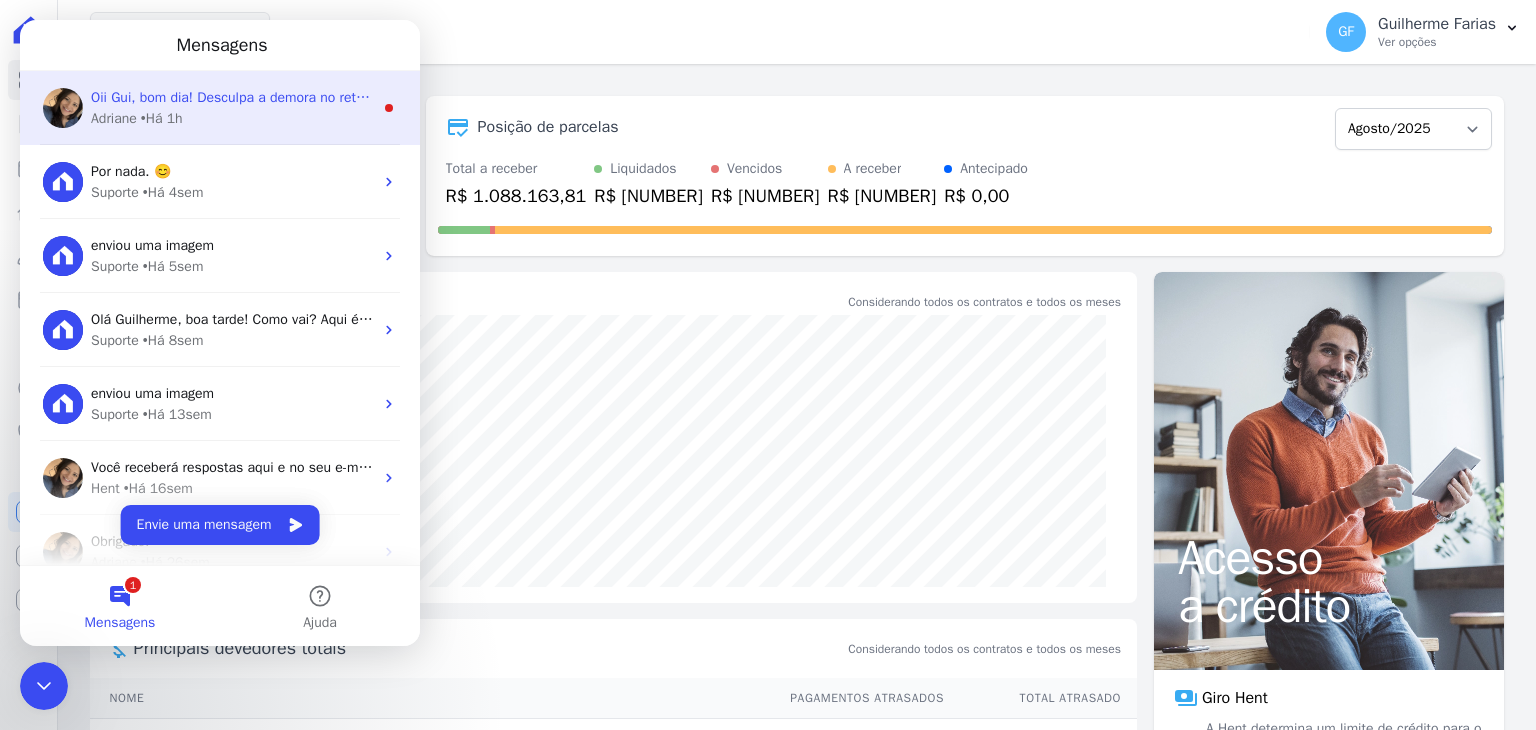 click on "Oii Gui, bom dia! Desculpa a demora no retorno.  Ajustamos o contrato e agora preciso saber: As parcelas renegociadas começam em agosto ou setembro:  ?" at bounding box center [572, 97] 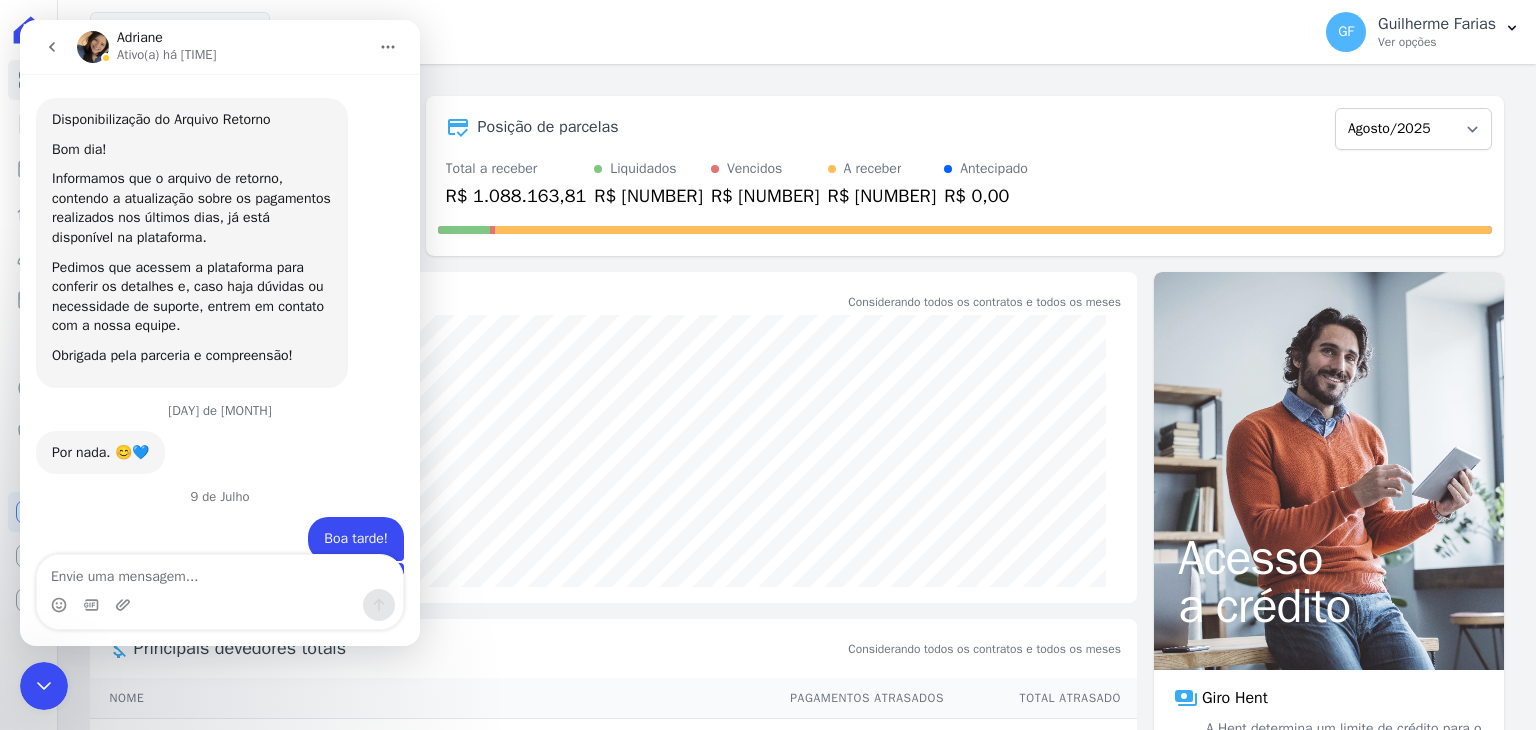 scroll, scrollTop: 3, scrollLeft: 0, axis: vertical 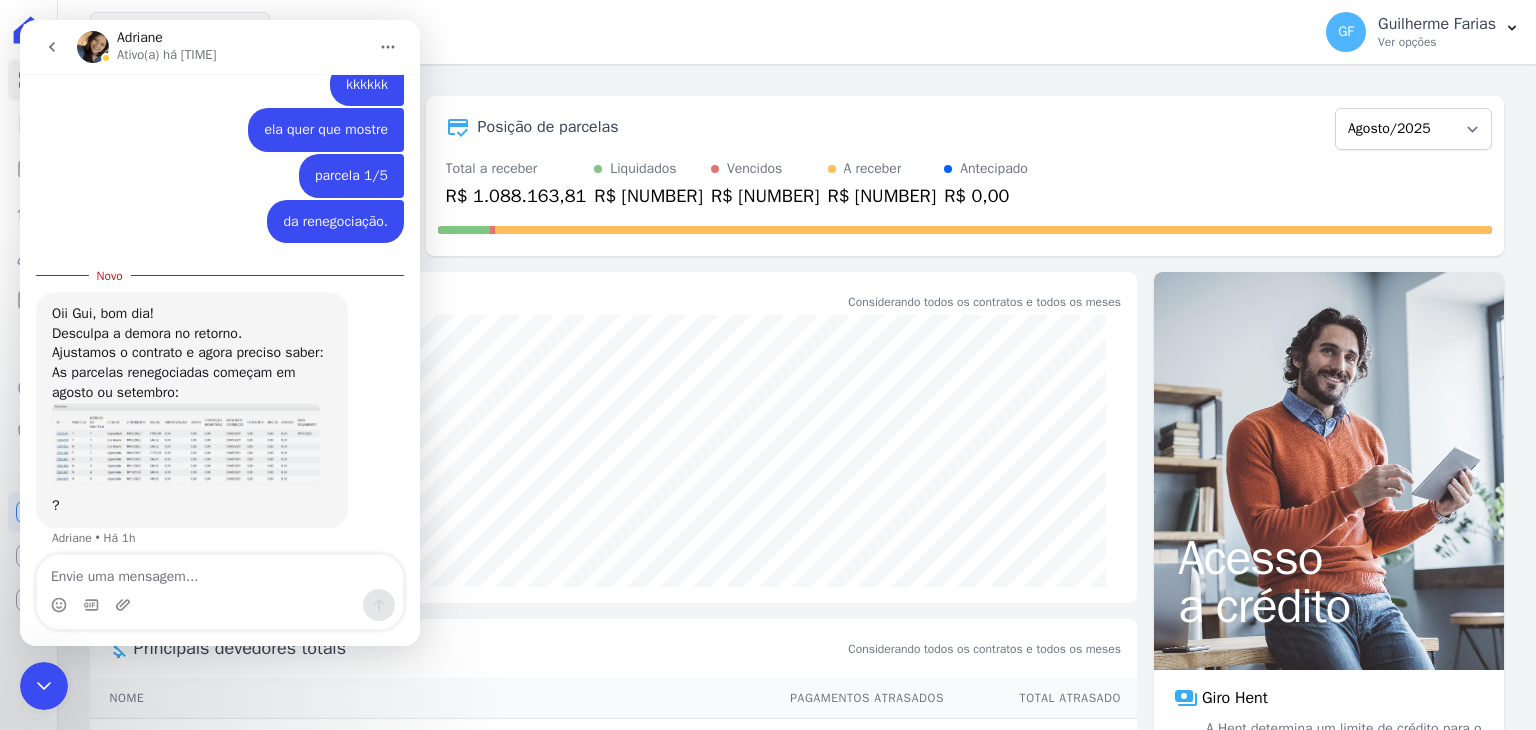 click at bounding box center (186, 444) 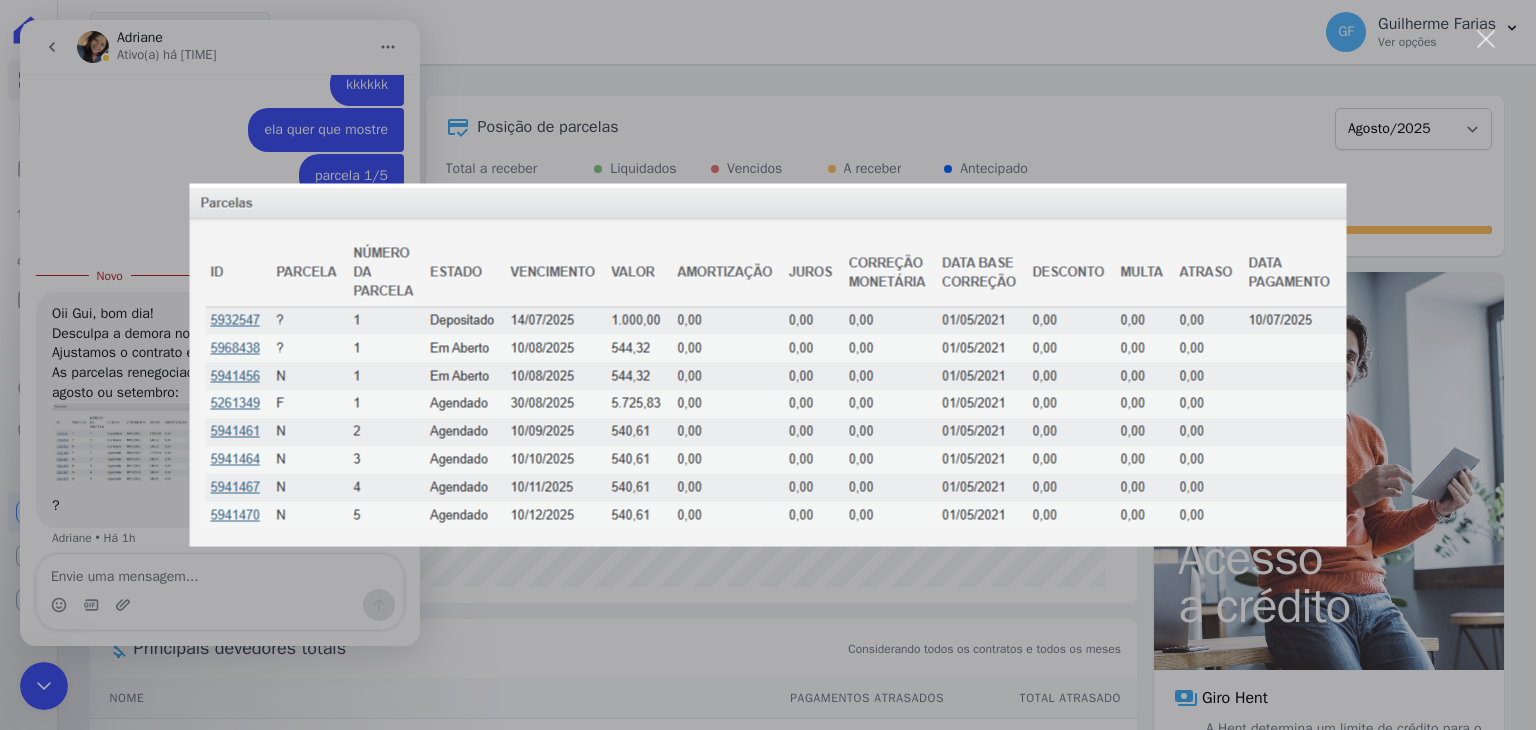 click at bounding box center [768, 365] 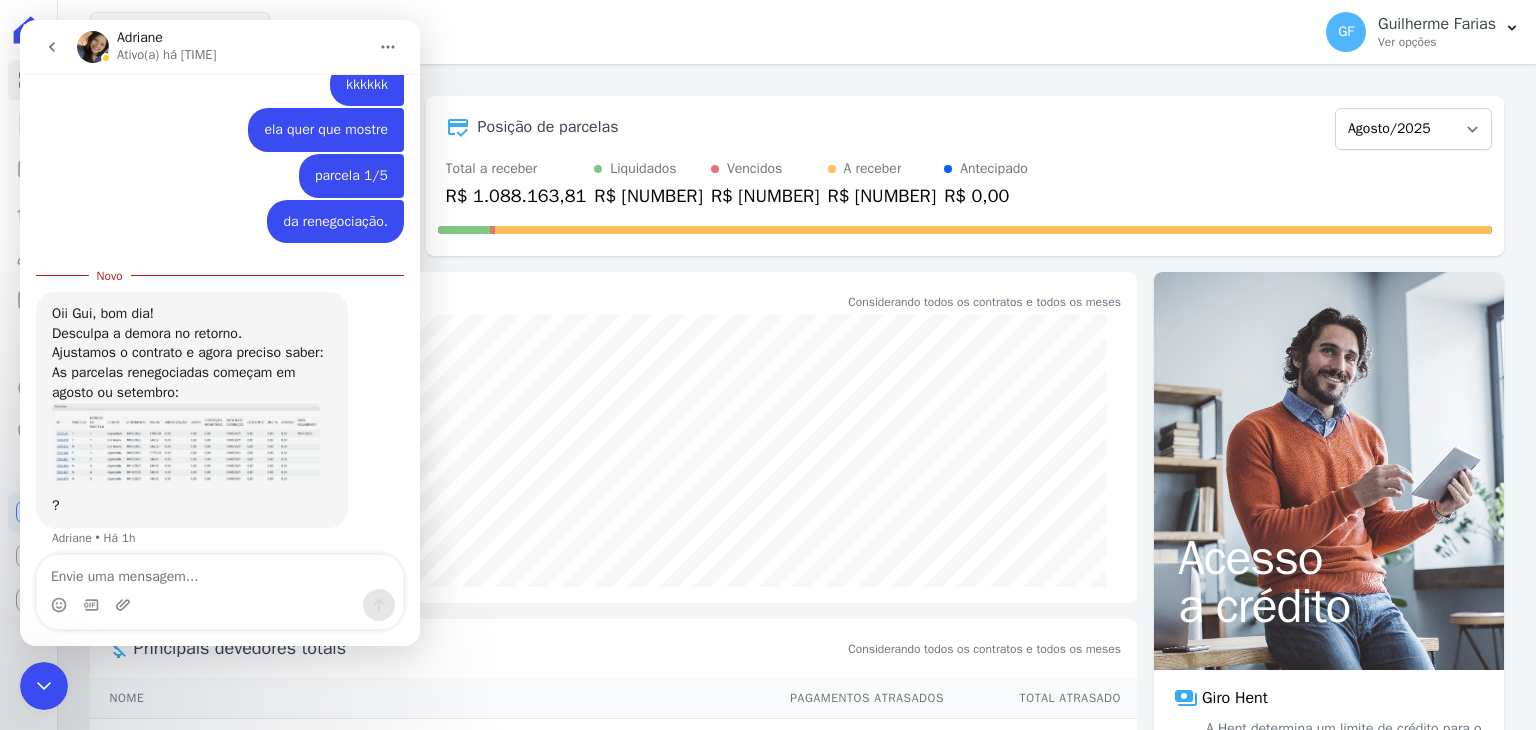click at bounding box center [186, 444] 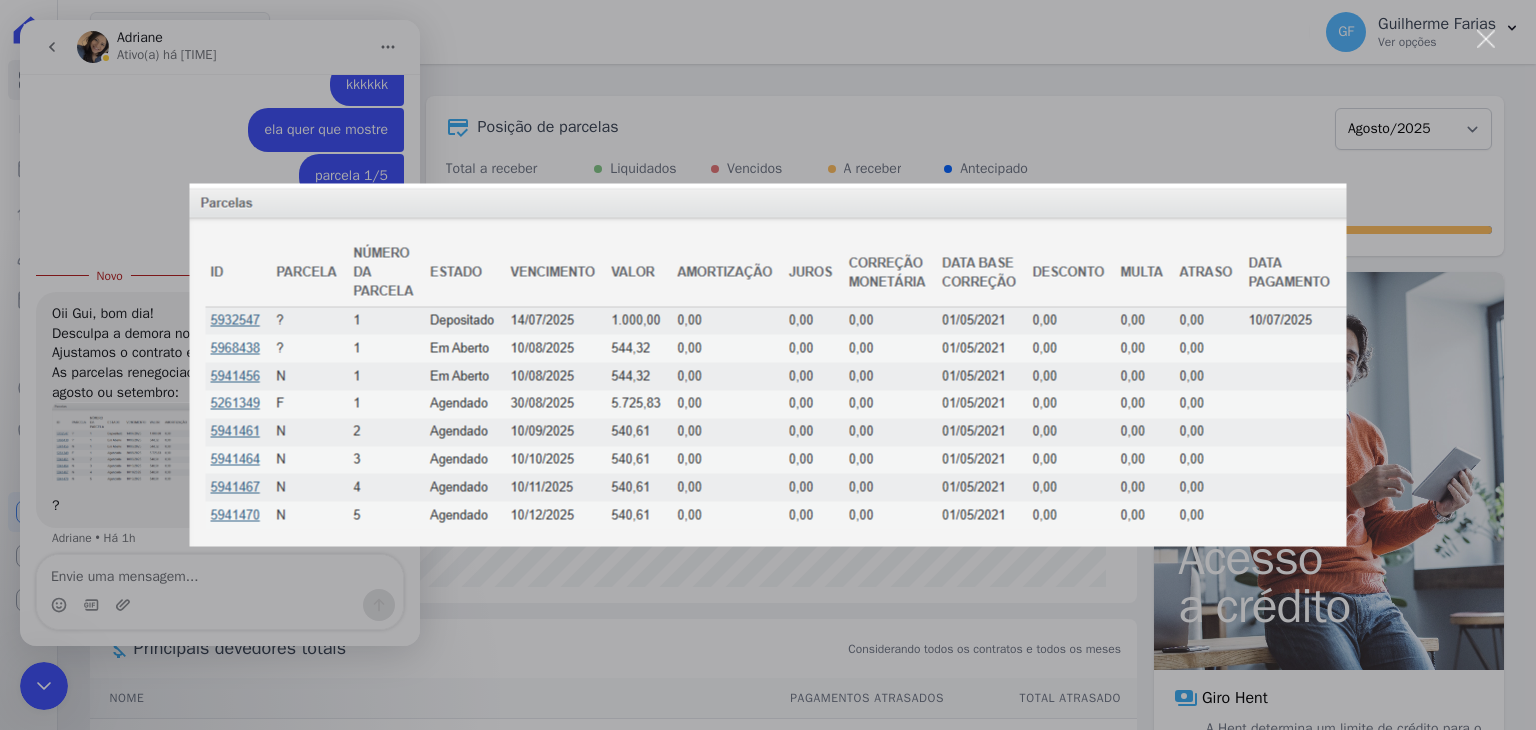scroll, scrollTop: 0, scrollLeft: 0, axis: both 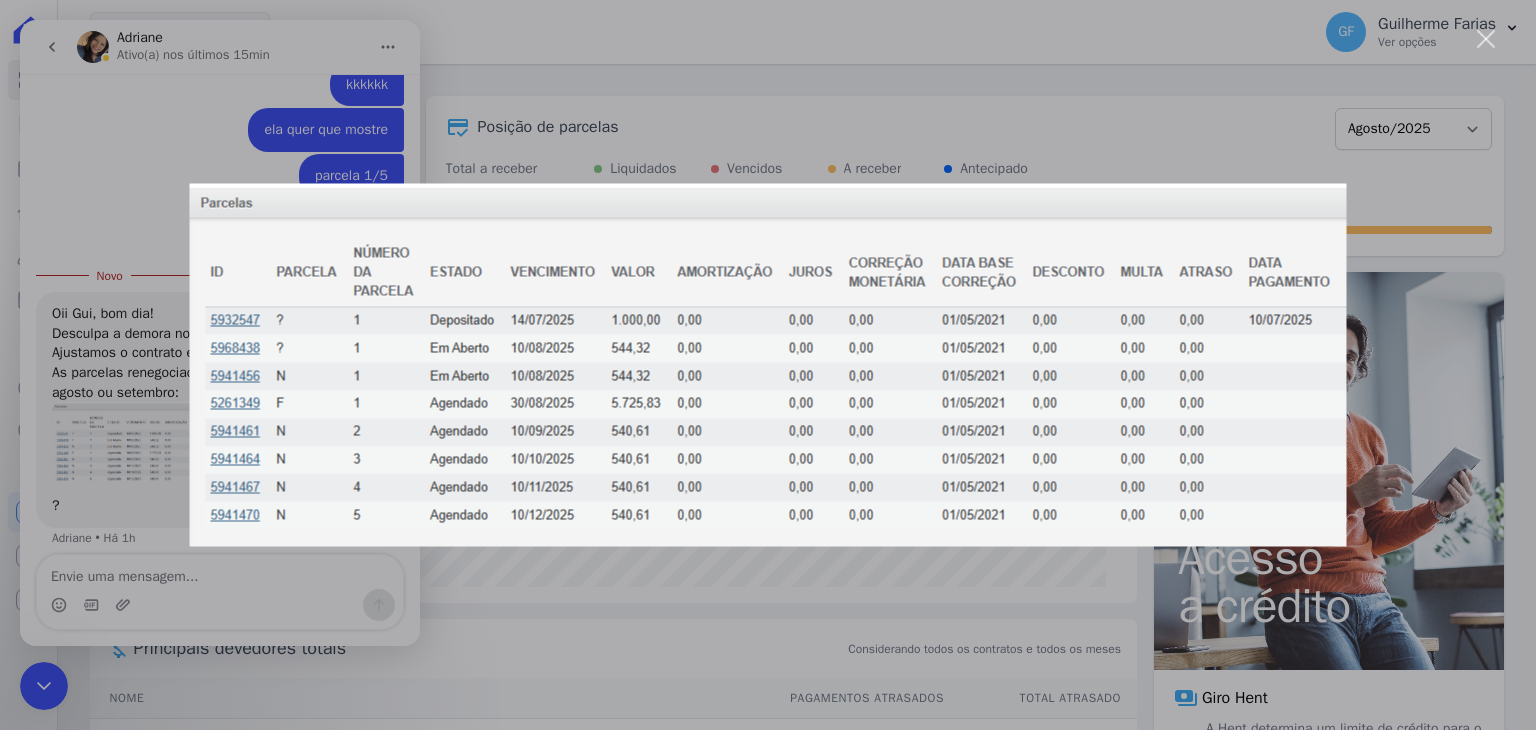 click at bounding box center (768, 365) 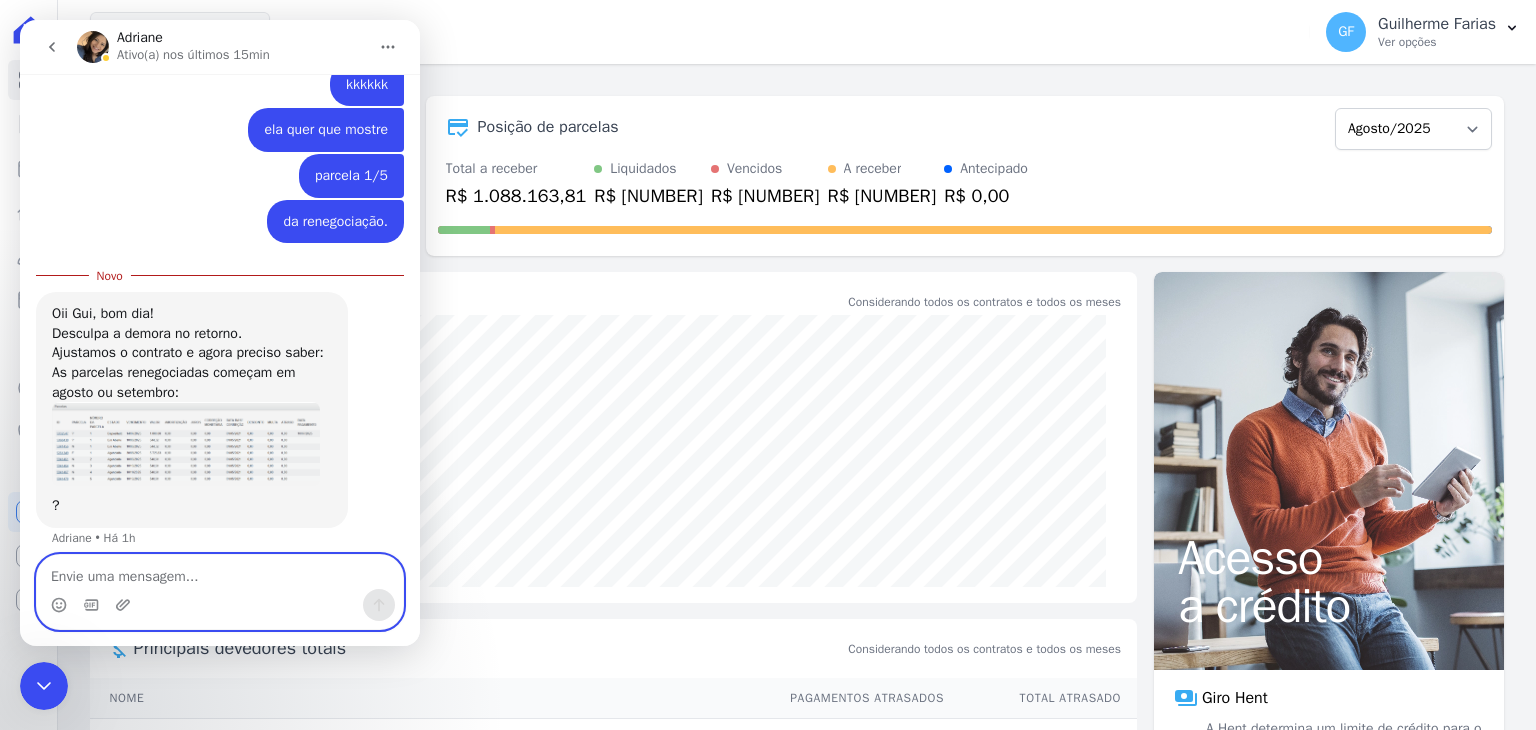 click at bounding box center (220, 572) 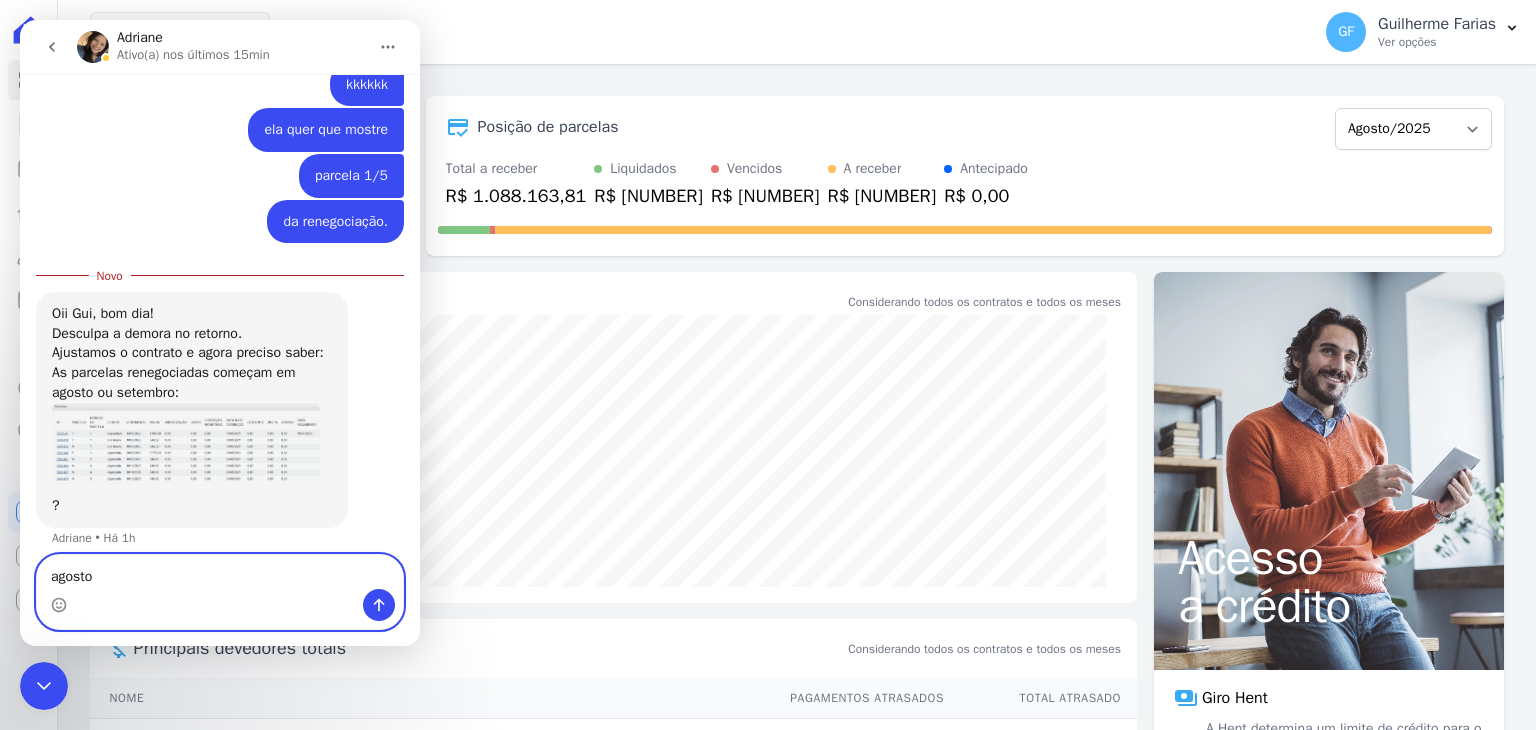 type on "agosto" 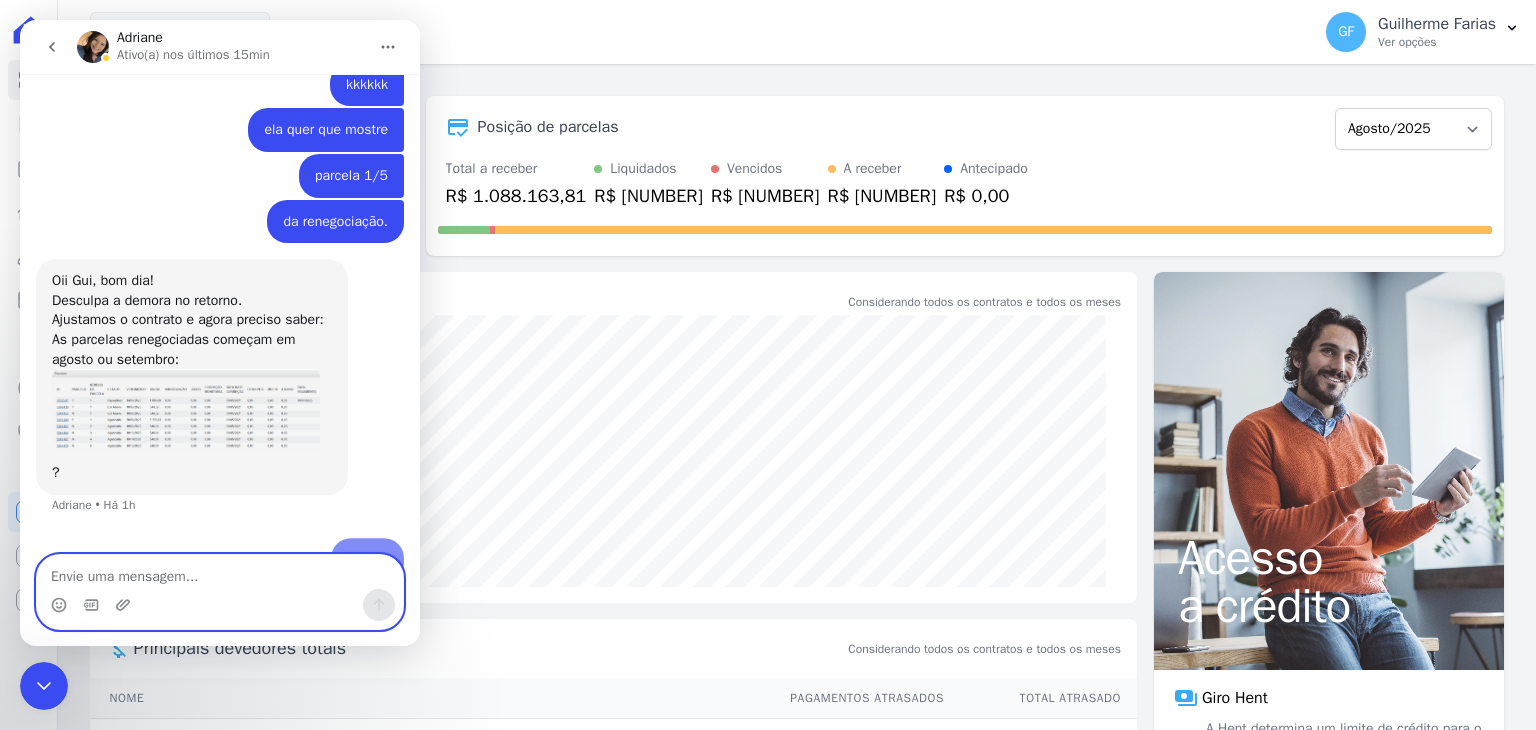 scroll, scrollTop: 15784, scrollLeft: 0, axis: vertical 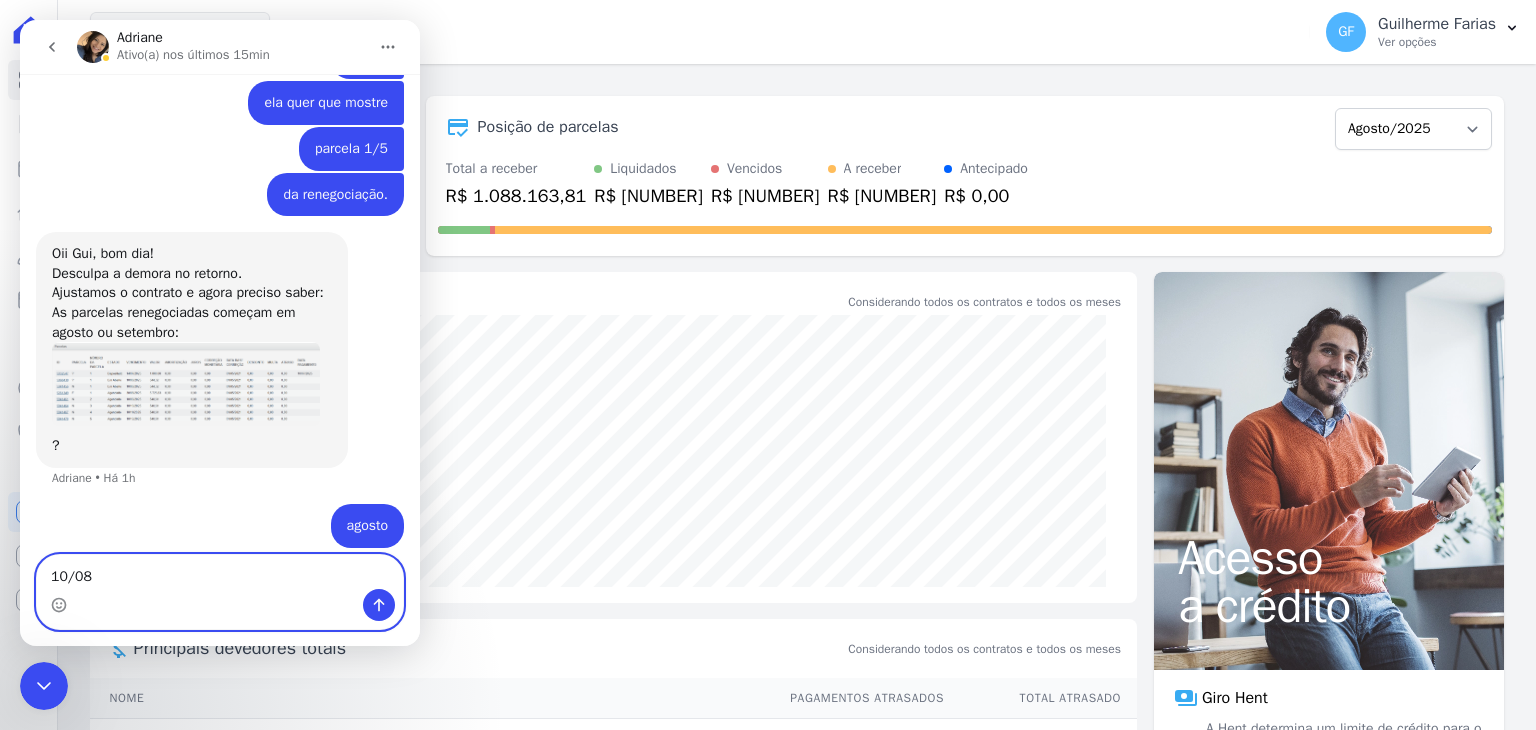 type on "10/08." 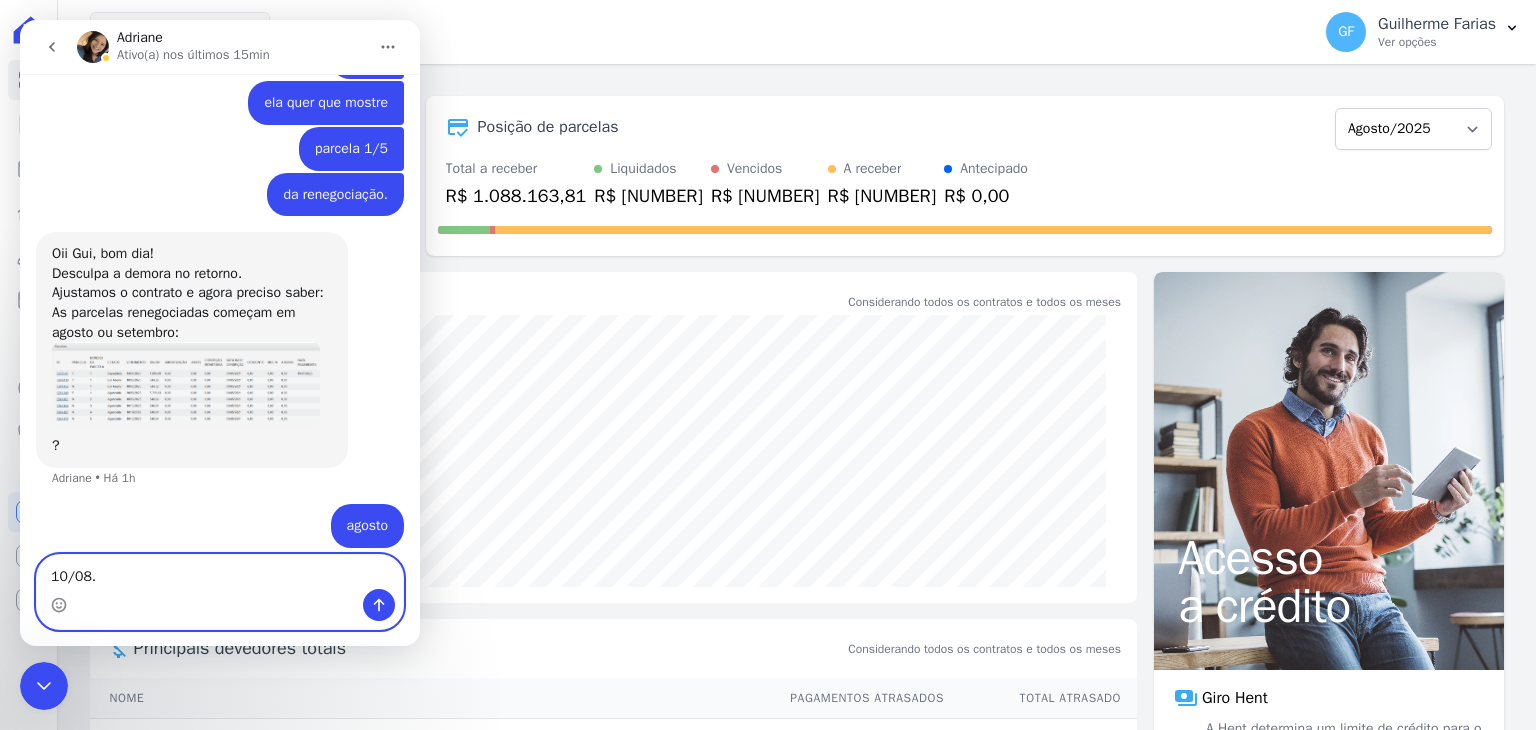 type 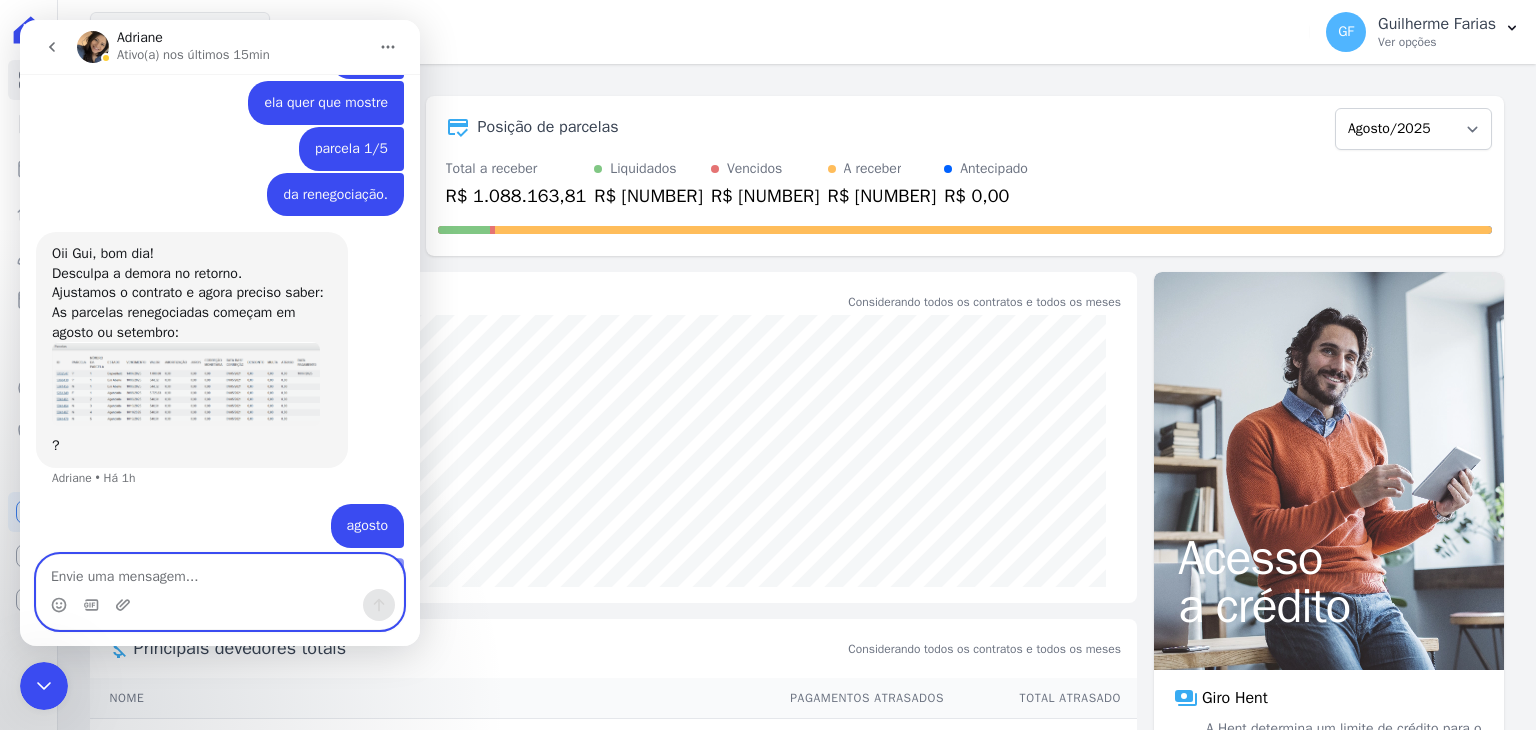 scroll, scrollTop: 15829, scrollLeft: 0, axis: vertical 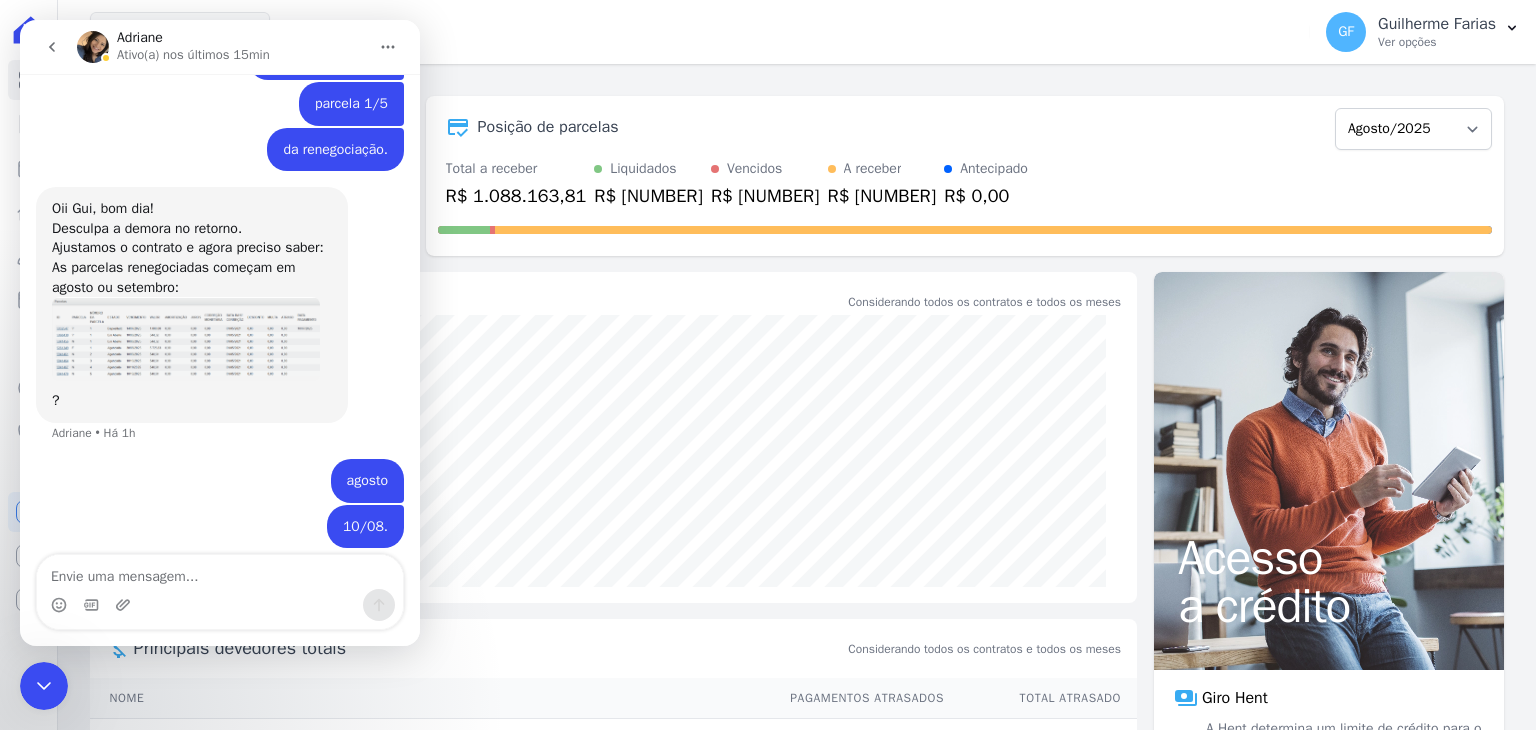 click 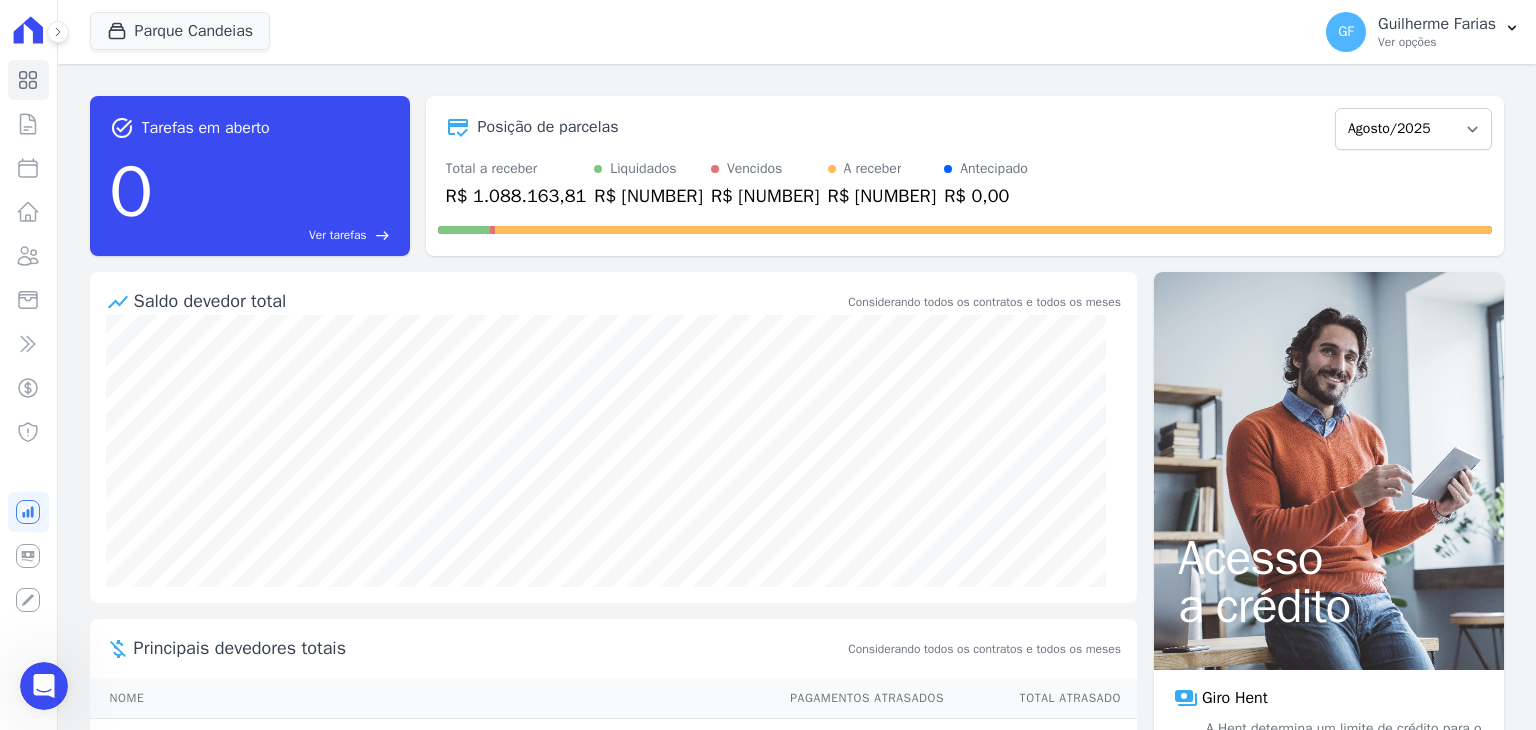 scroll, scrollTop: 0, scrollLeft: 0, axis: both 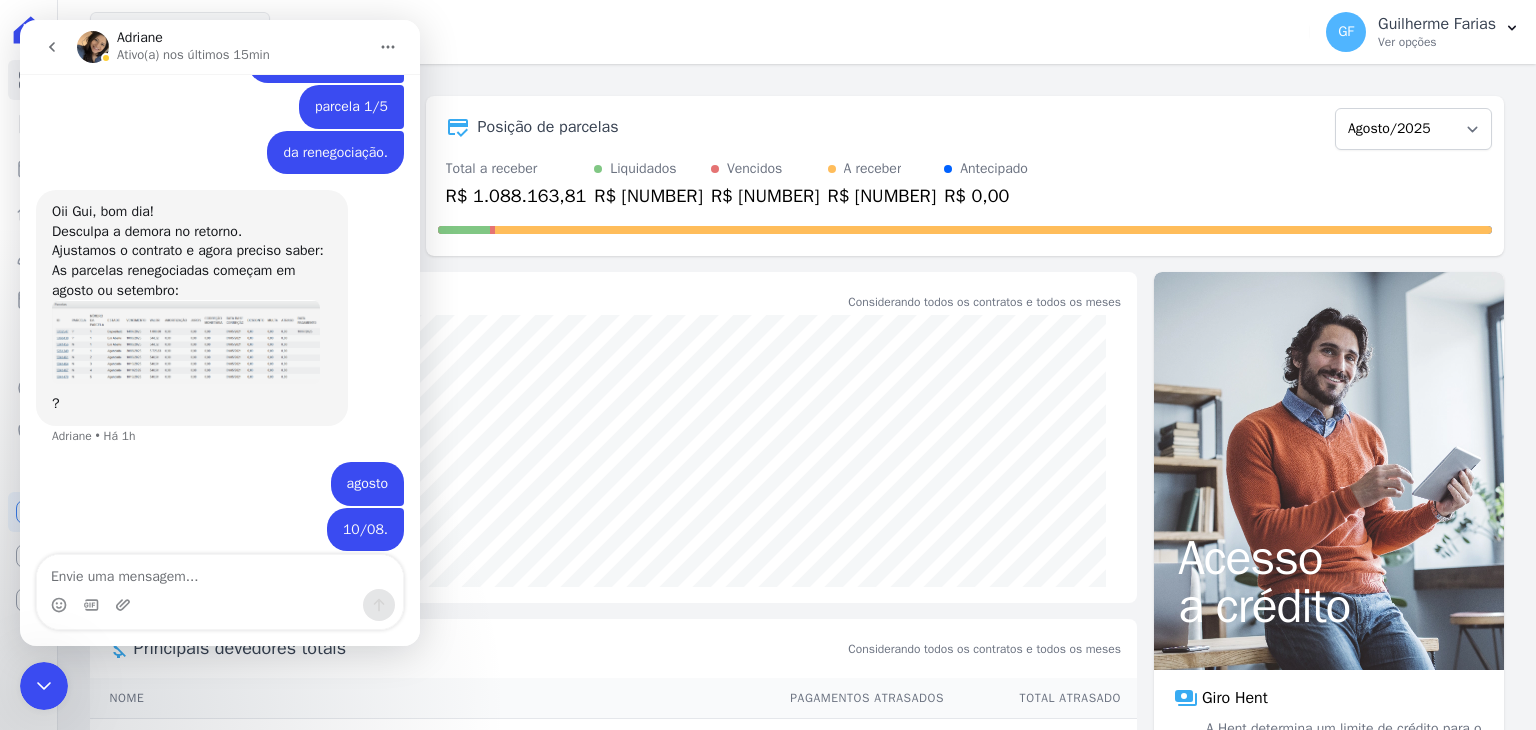 click at bounding box center [220, 572] 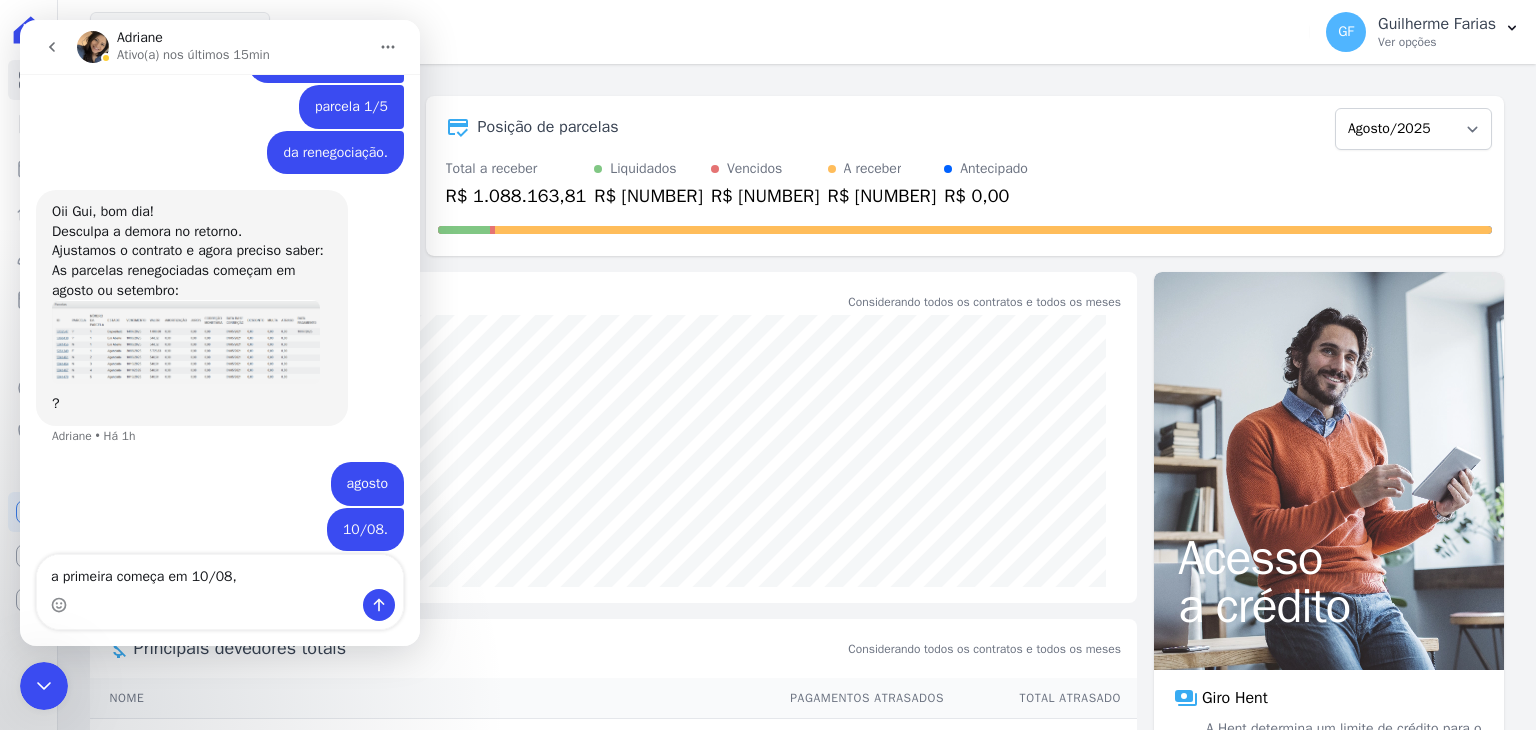 type on "a primeira começa em 10/08," 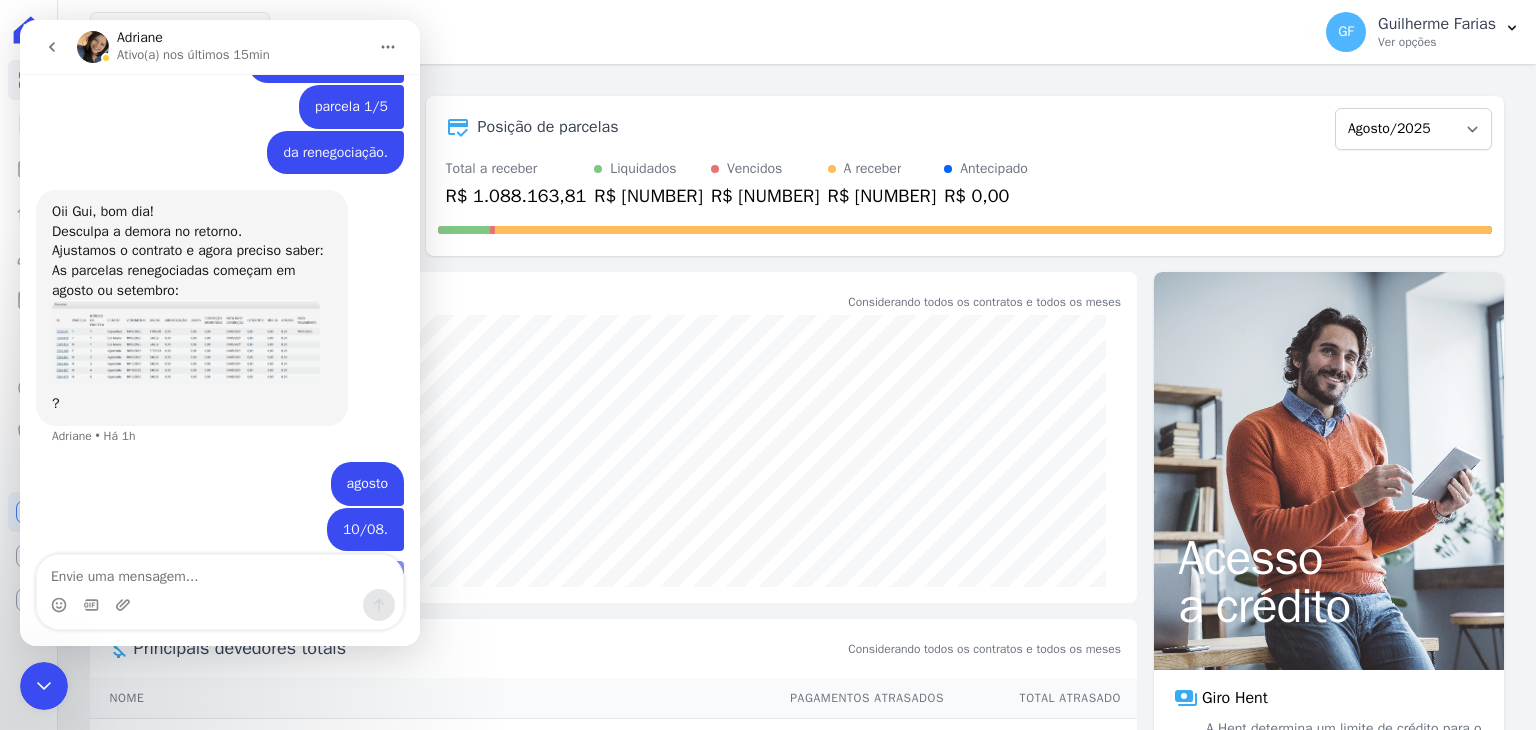 scroll, scrollTop: 15875, scrollLeft: 0, axis: vertical 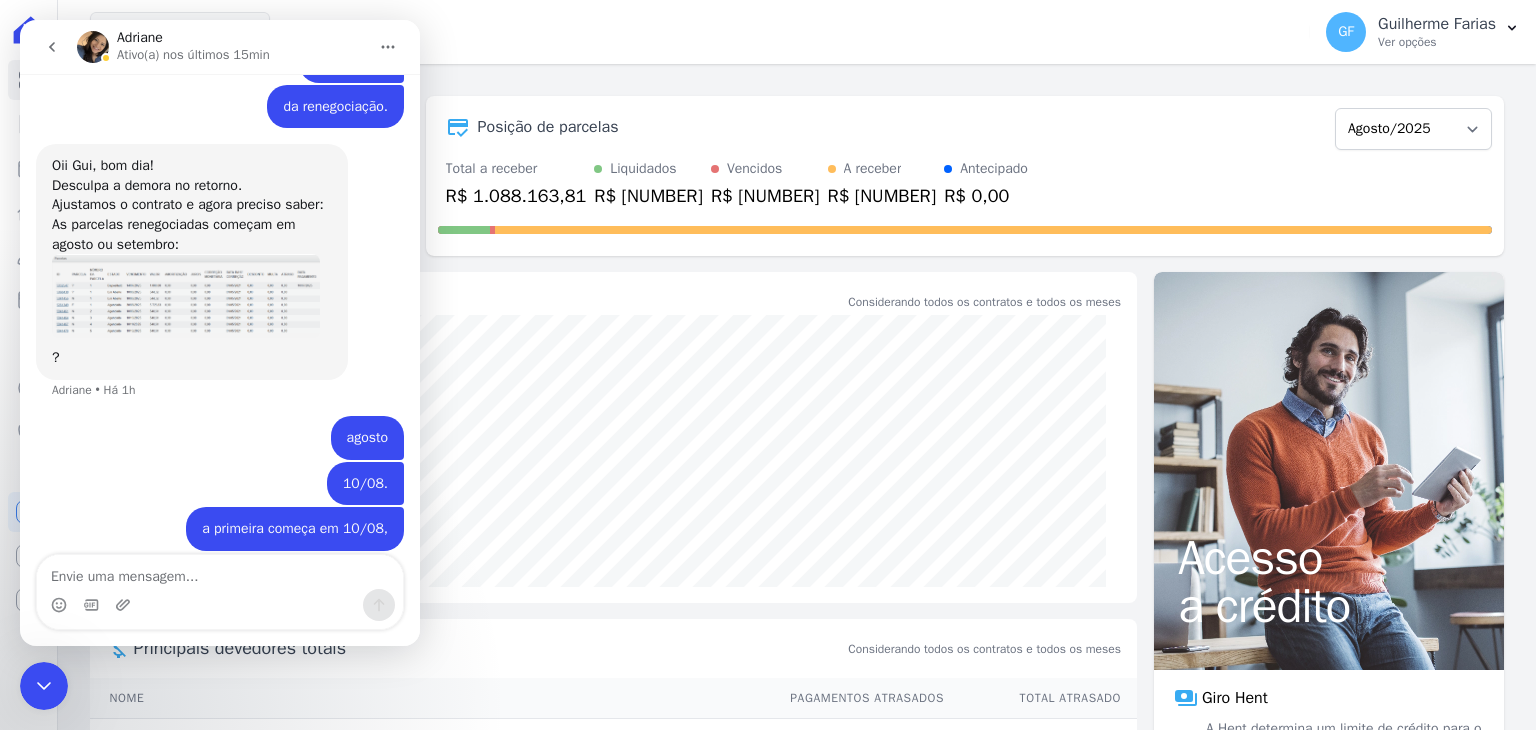 click on "Visão Geral
Contratos
Parcelas
Lotes
Clientes
Minha Carteira
Transferências
Crédito
Negativação" at bounding box center (28, 365) 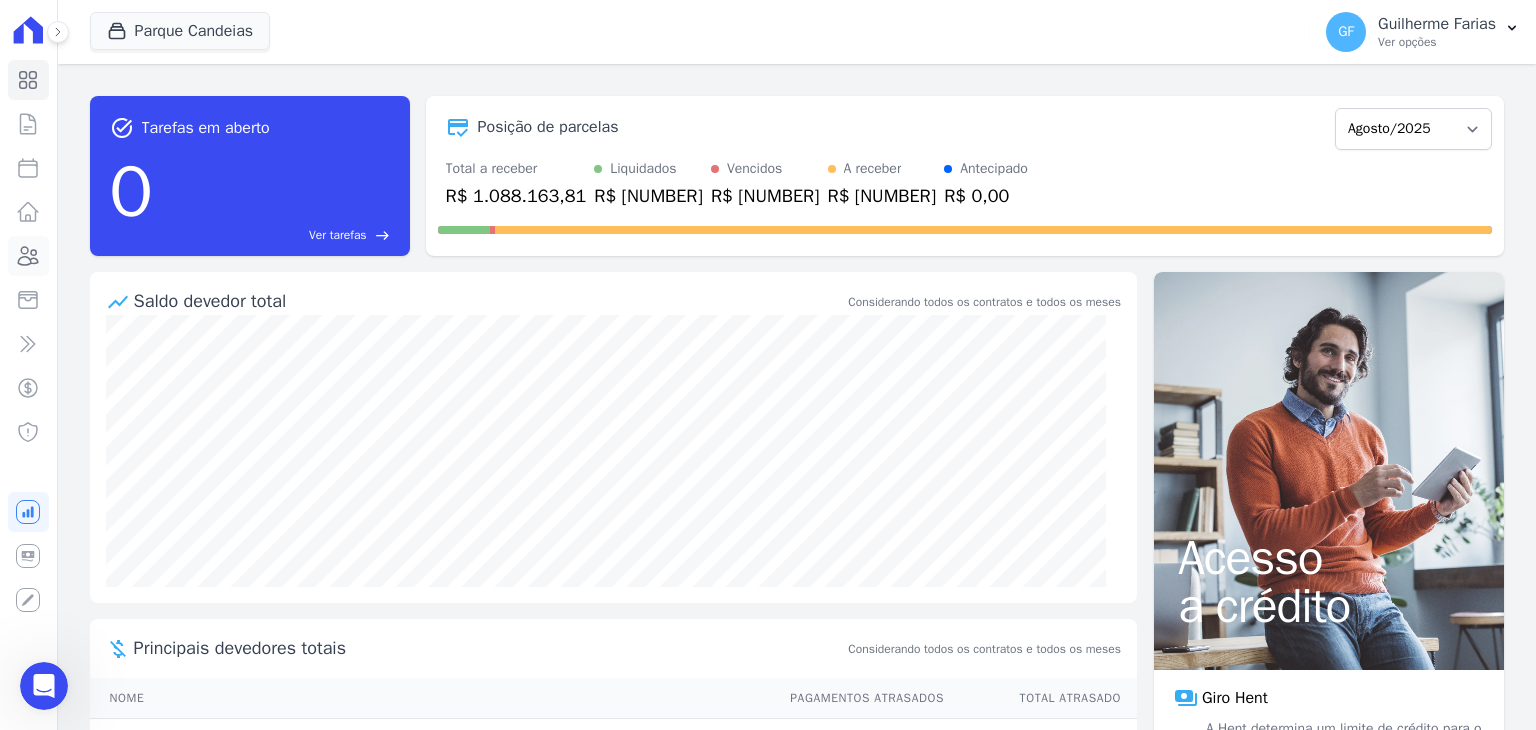 click 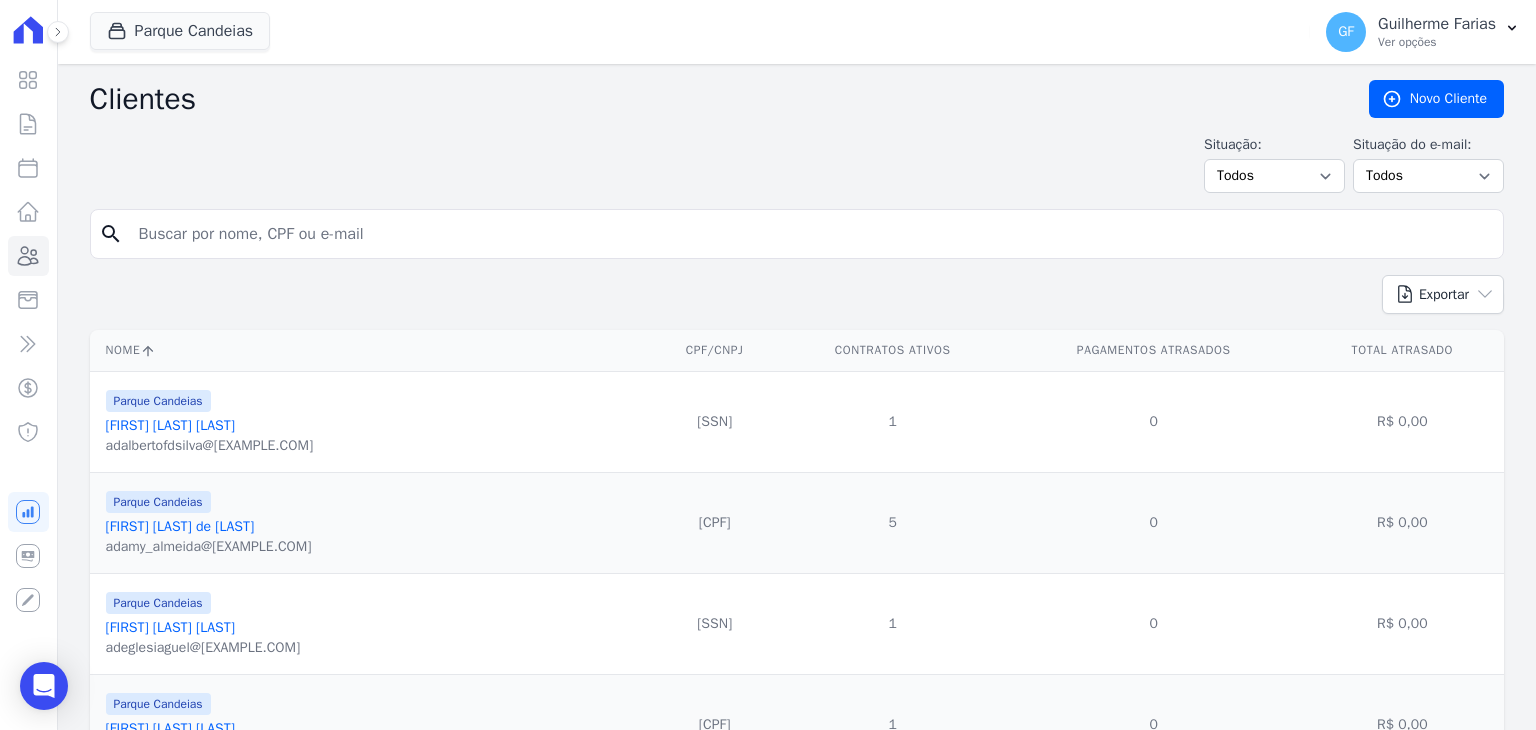 click at bounding box center (811, 234) 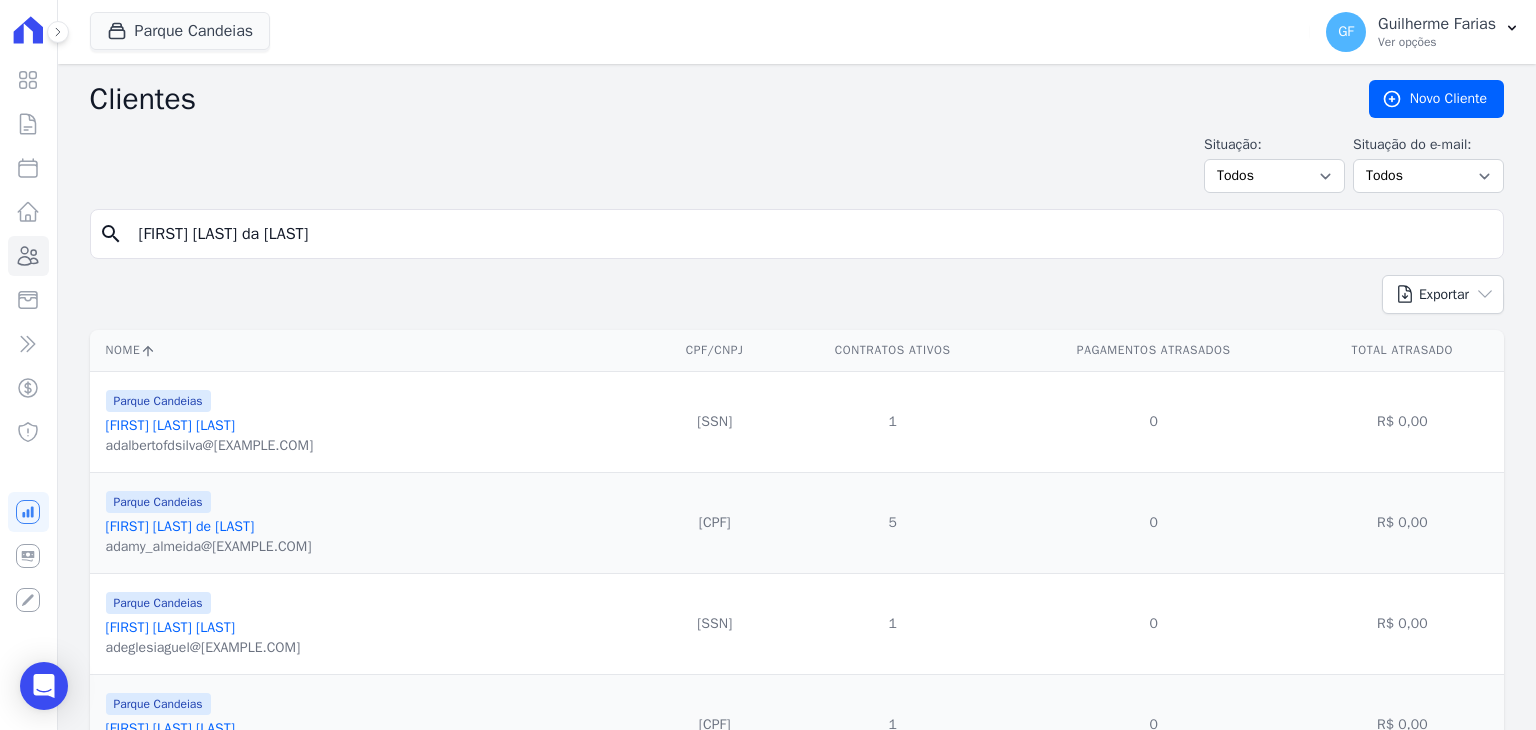 type on "[FIRST] [LAST] da [LAST]" 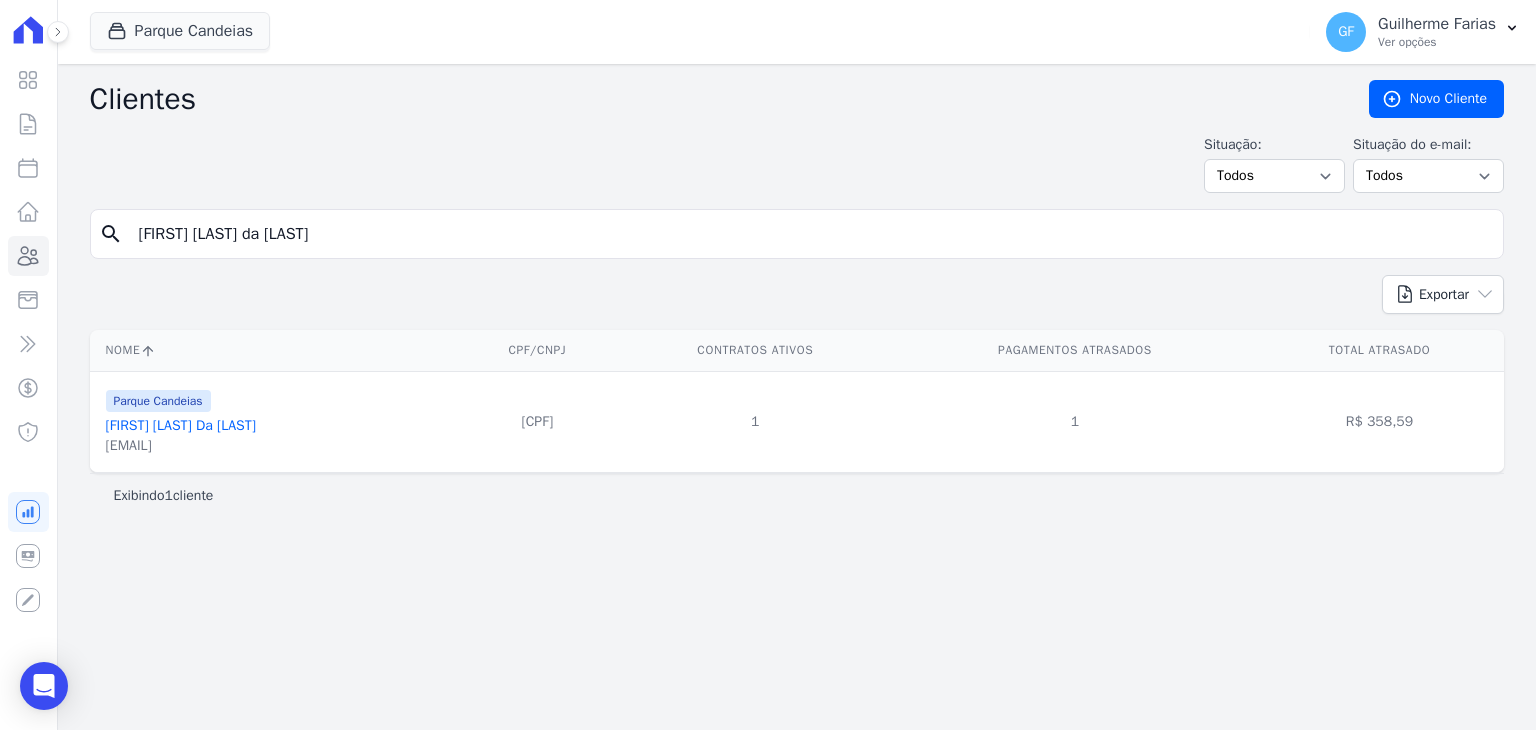 click on "[FIRST] [LAST] Da [LAST]" at bounding box center (181, 425) 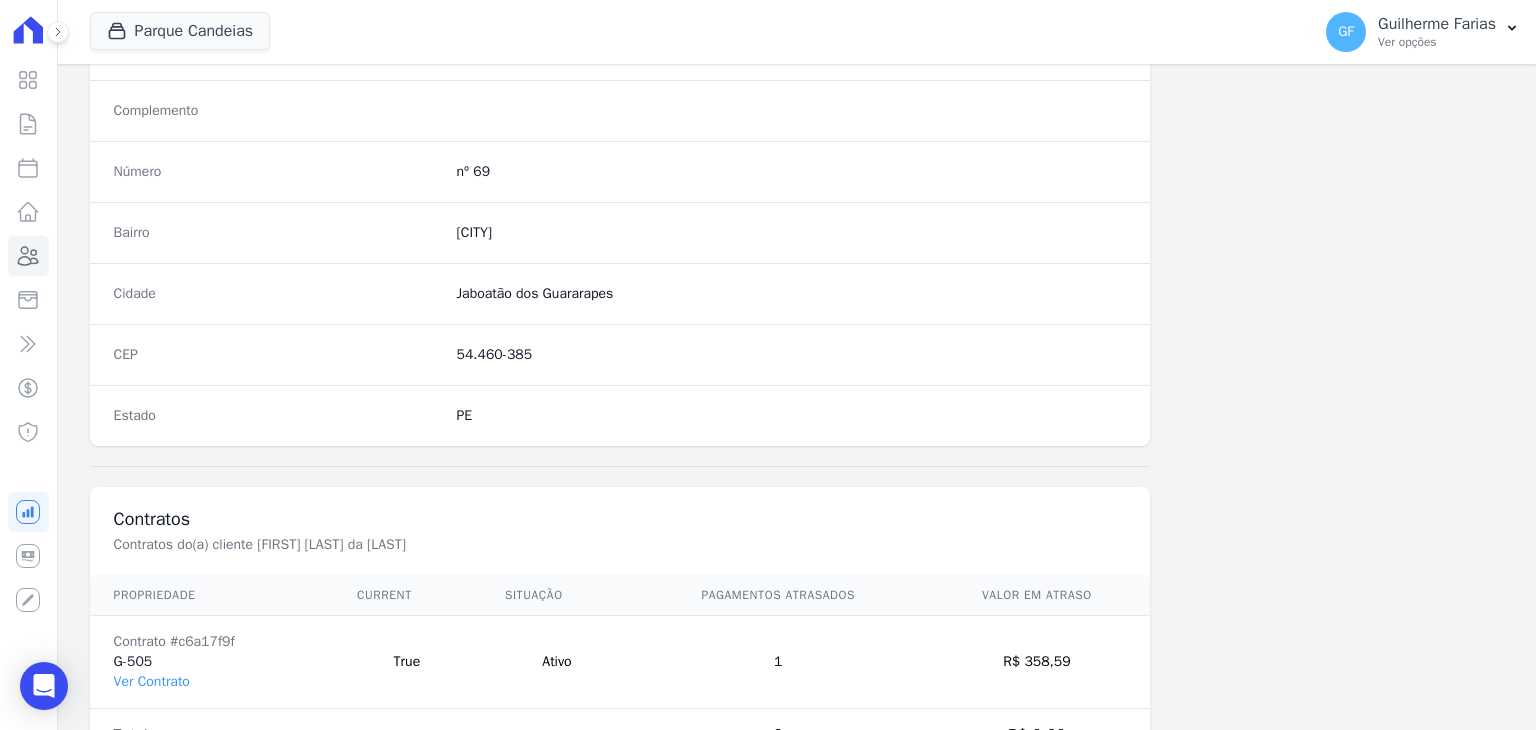 scroll, scrollTop: 1135, scrollLeft: 0, axis: vertical 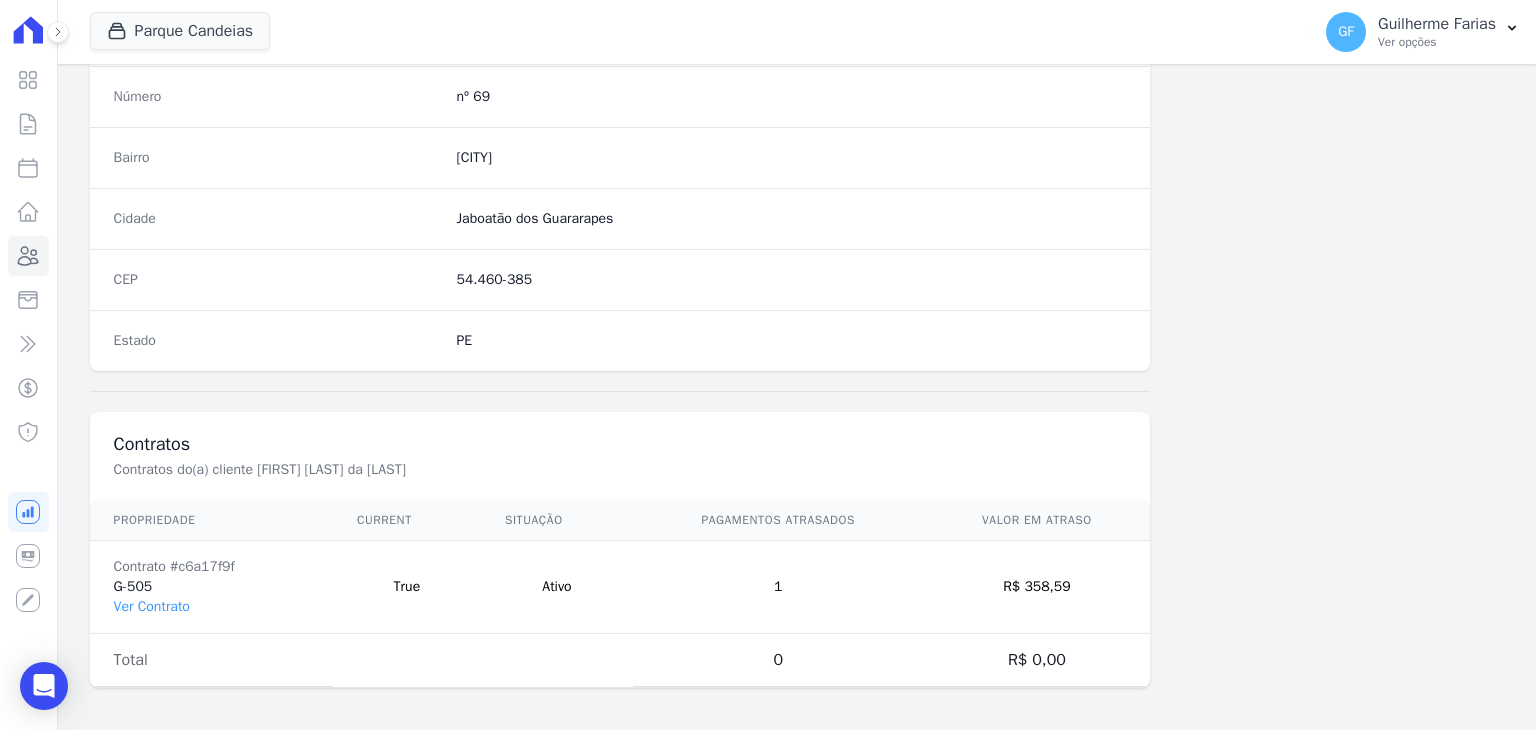 click on "Contrato #c6a17f9f
G-505
Ver Contrato" at bounding box center (211, 587) 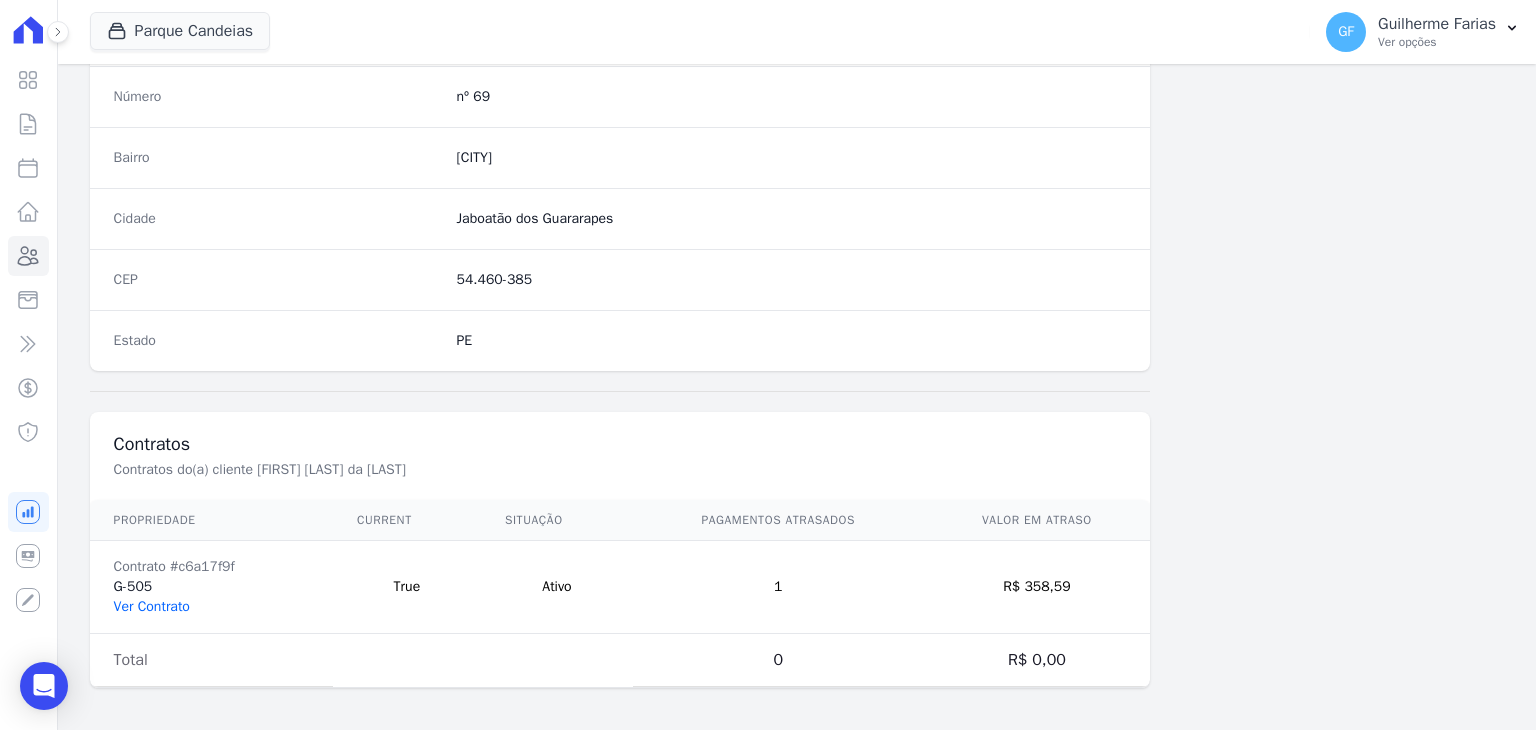 click on "Ver Contrato" at bounding box center (152, 606) 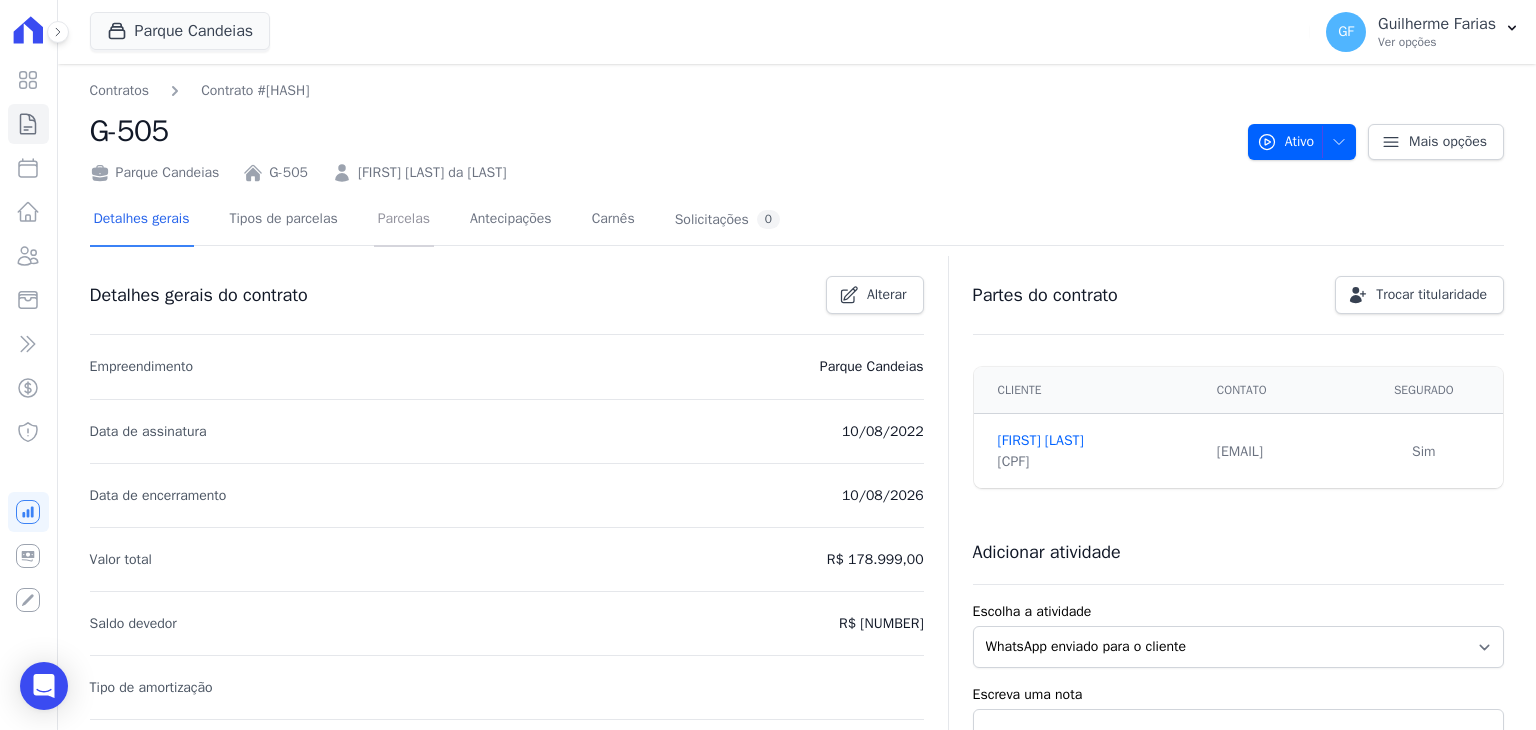 click on "Parcelas" at bounding box center [404, 220] 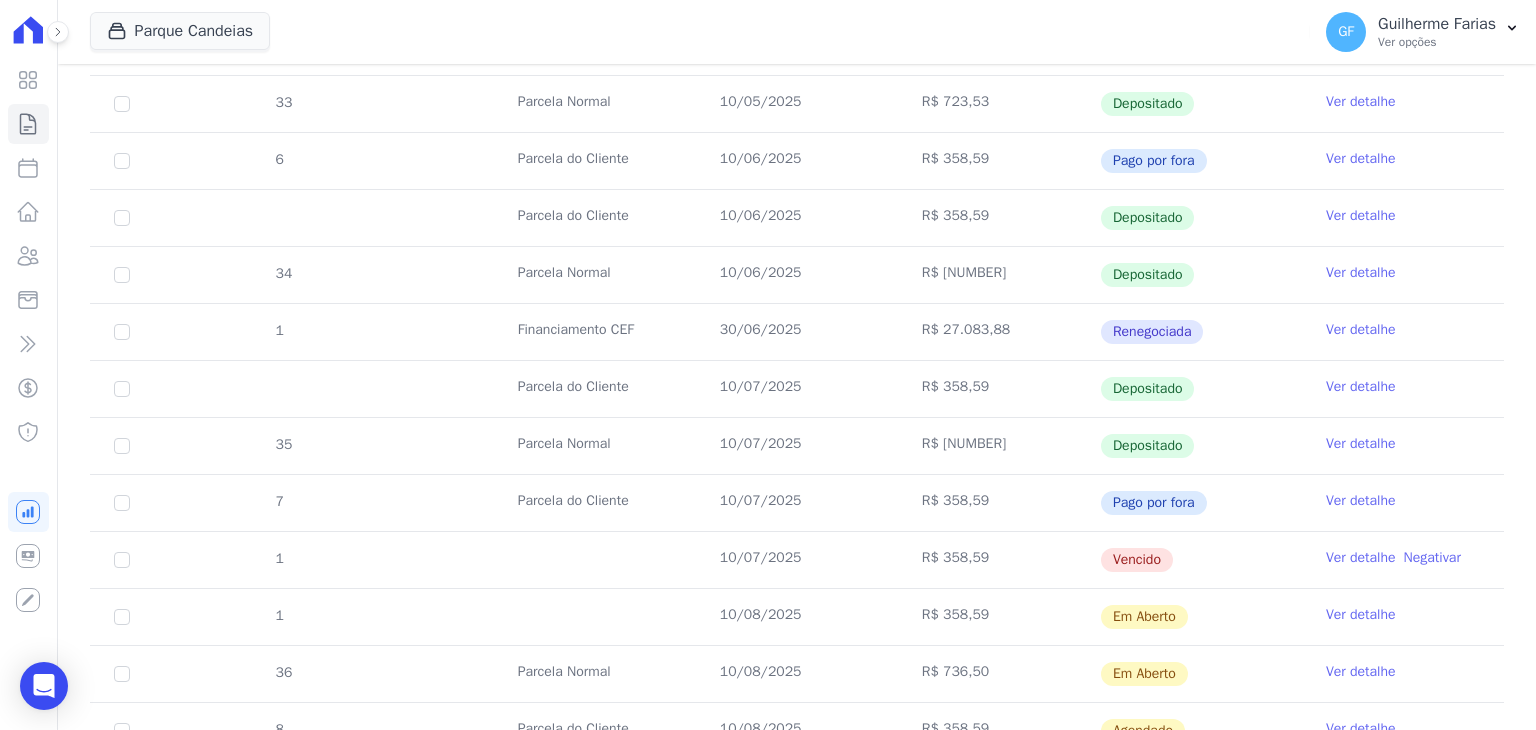 scroll, scrollTop: 1400, scrollLeft: 0, axis: vertical 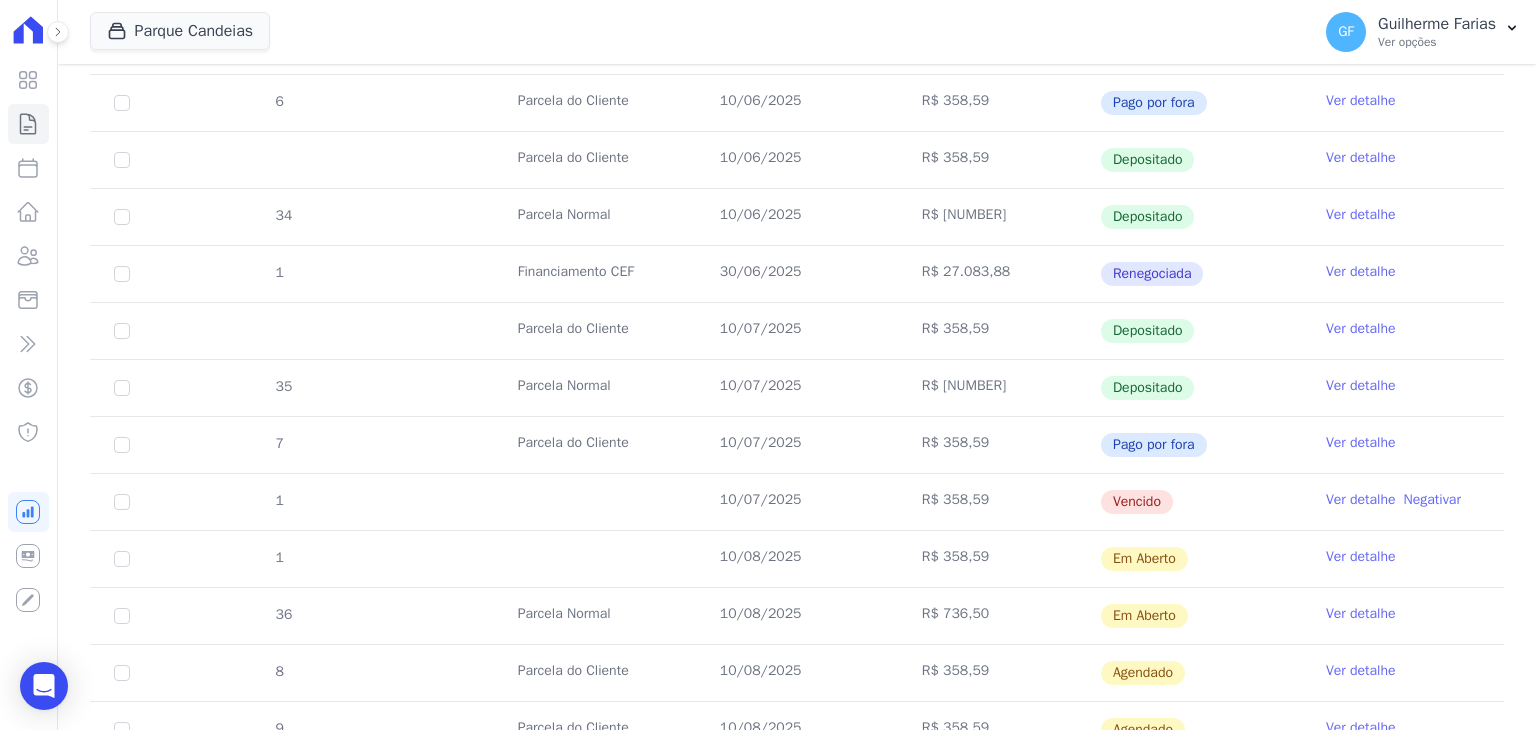drag, startPoint x: 1108, startPoint y: 492, endPoint x: 1221, endPoint y: 491, distance: 113.004425 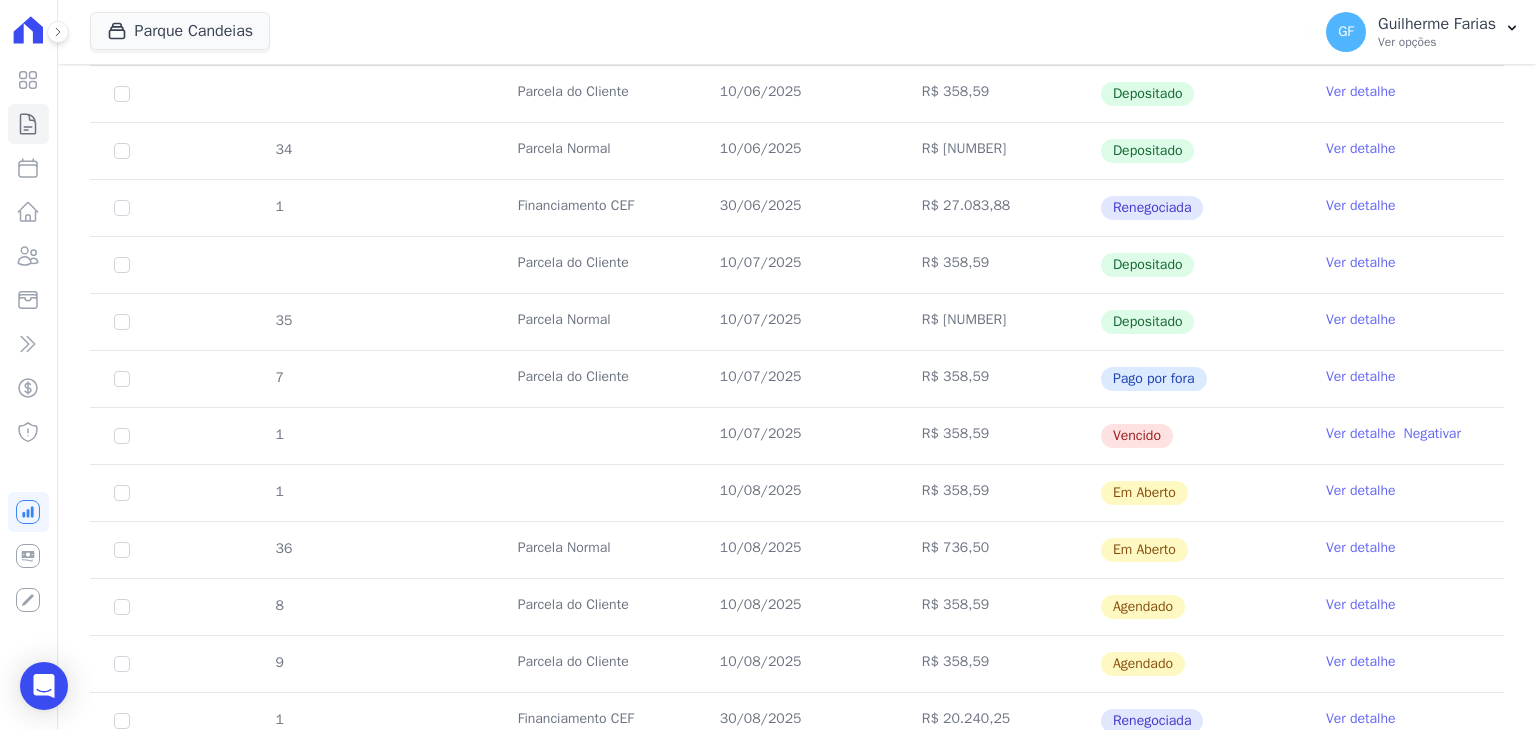 scroll, scrollTop: 1600, scrollLeft: 0, axis: vertical 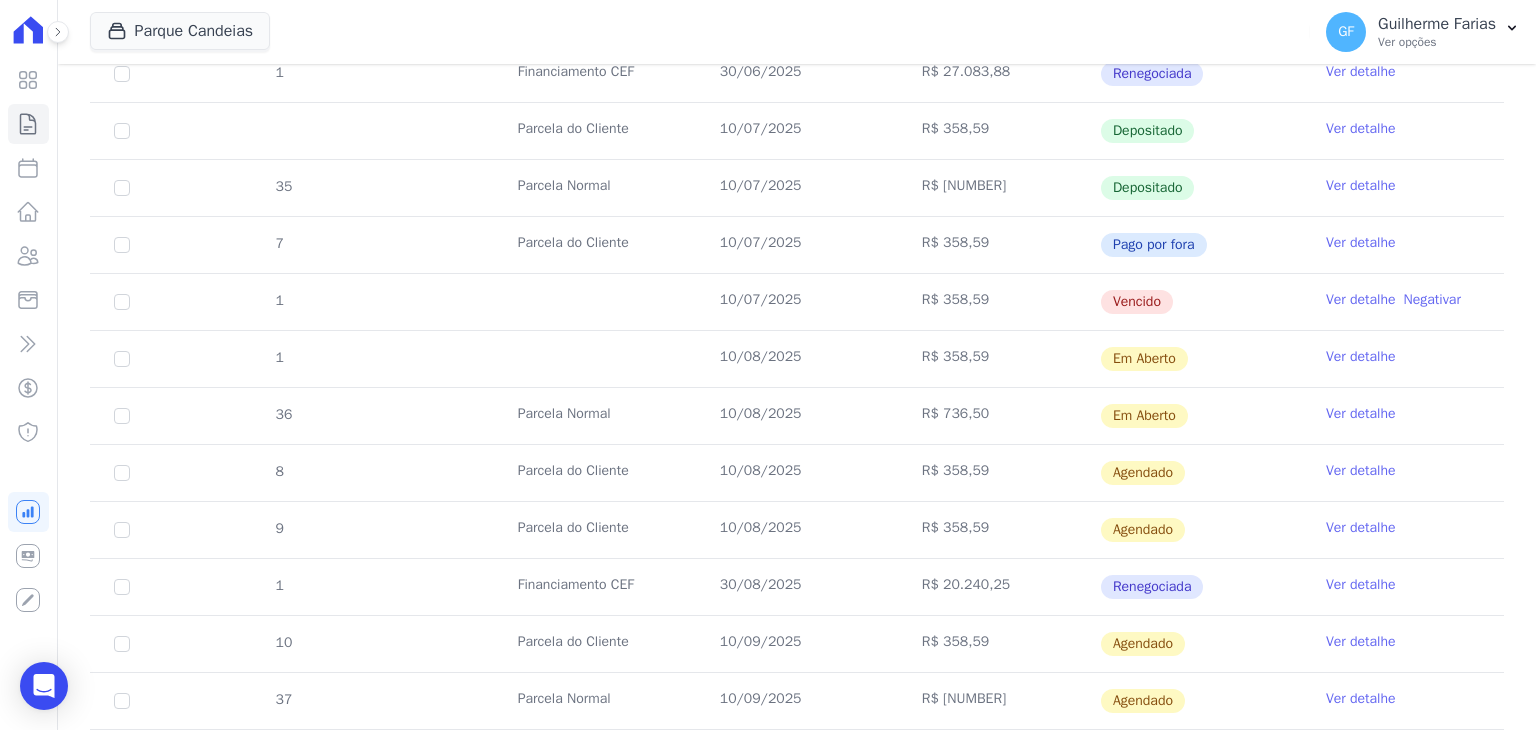 click on "R$ 358,59" at bounding box center [999, 359] 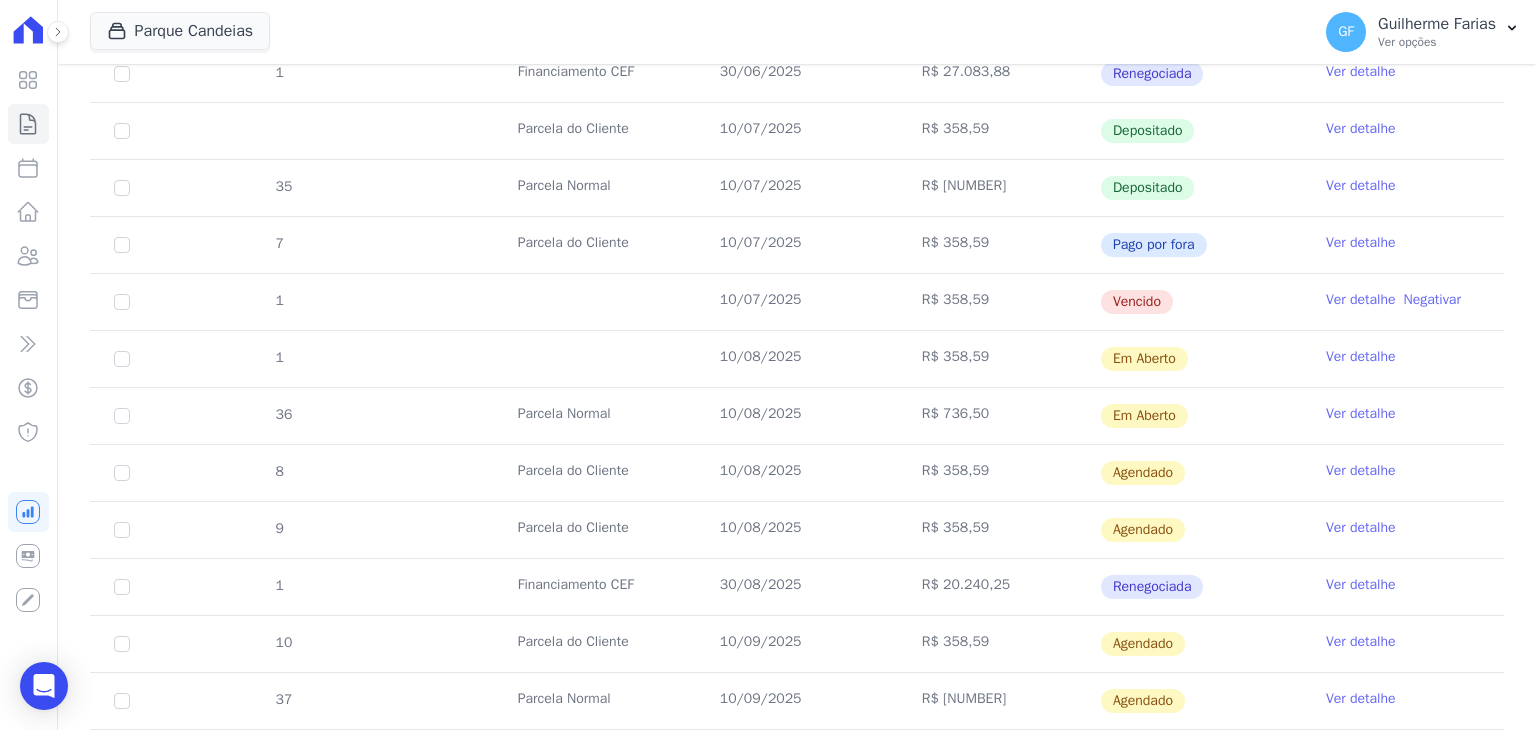 click on "Ver detalhe" at bounding box center [1361, 357] 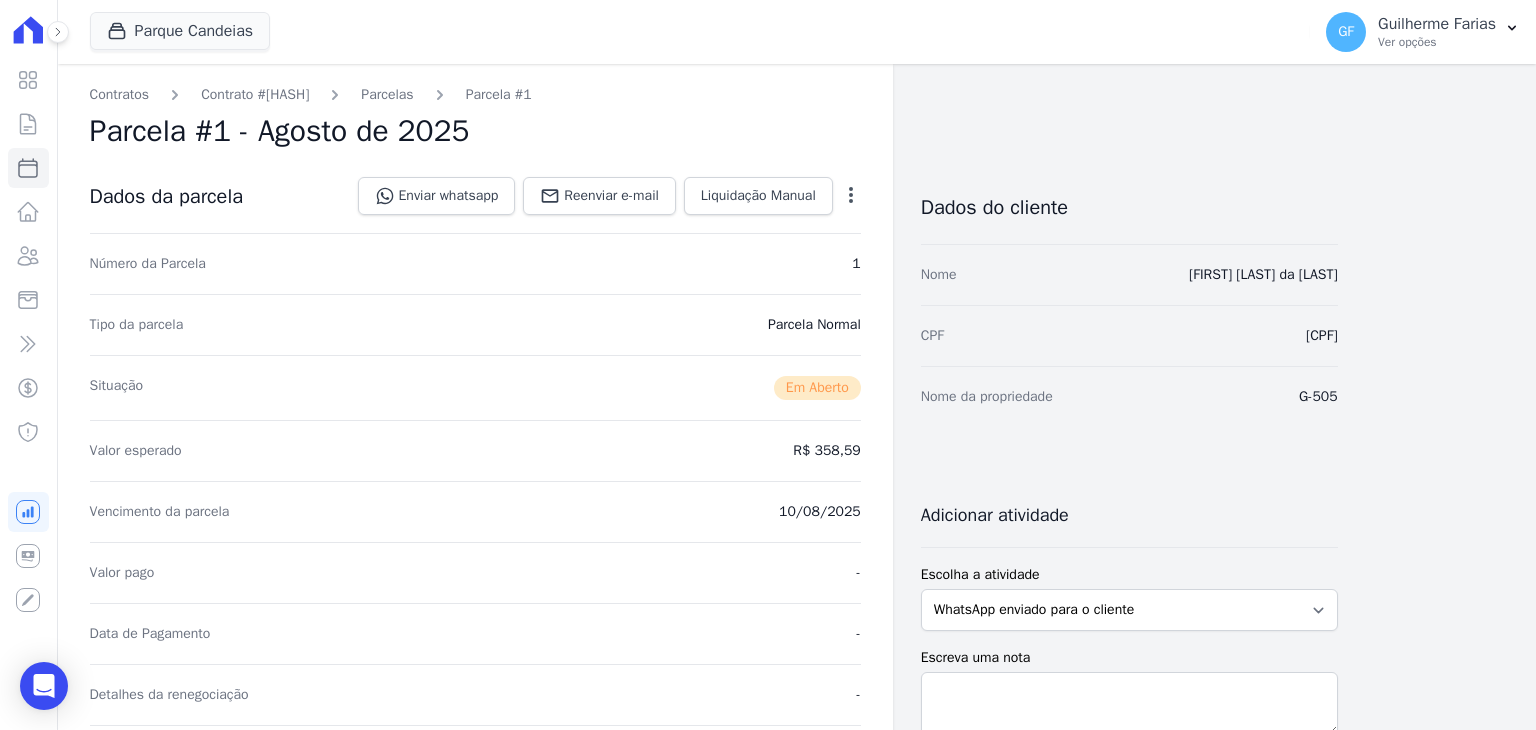 scroll, scrollTop: 500, scrollLeft: 0, axis: vertical 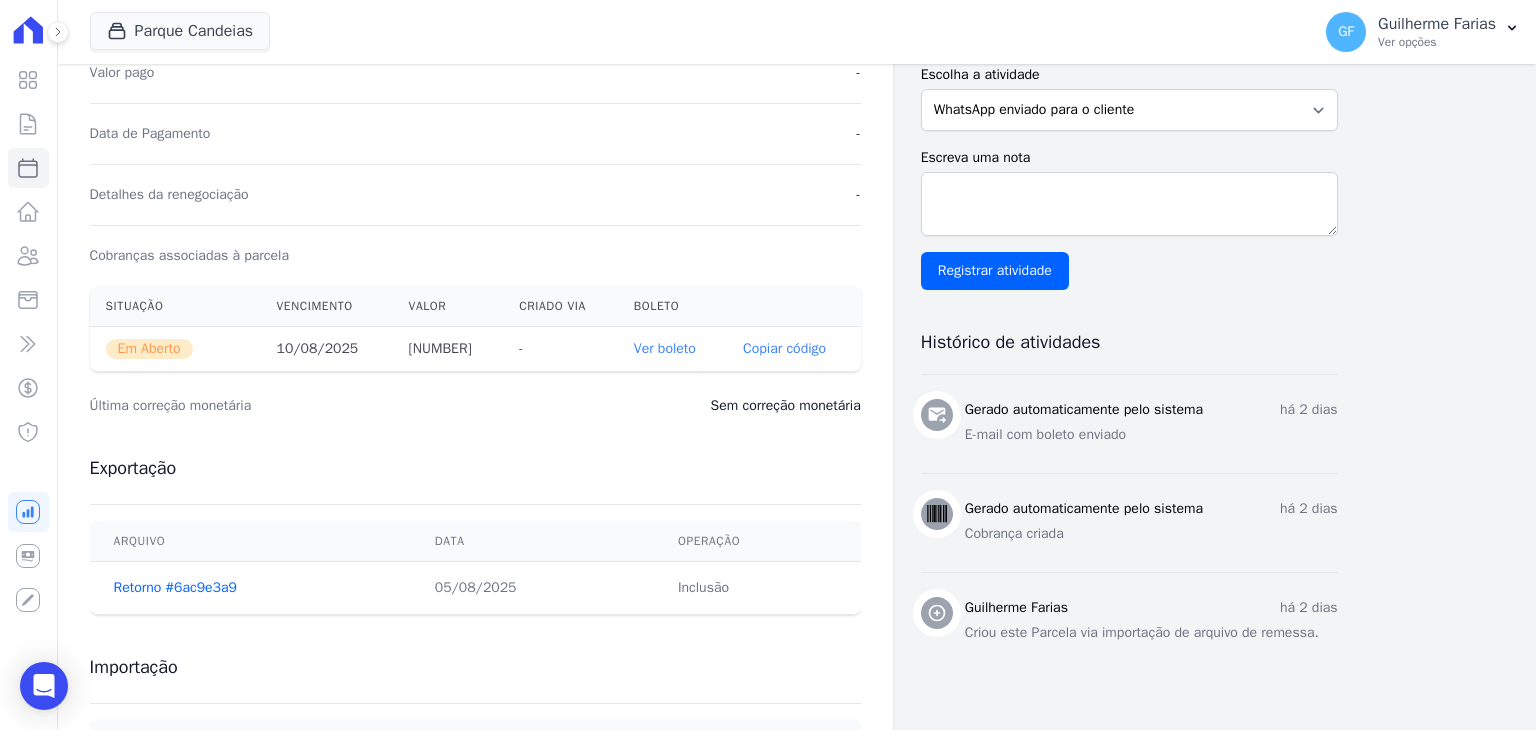 click on "Ver boleto" at bounding box center (665, 348) 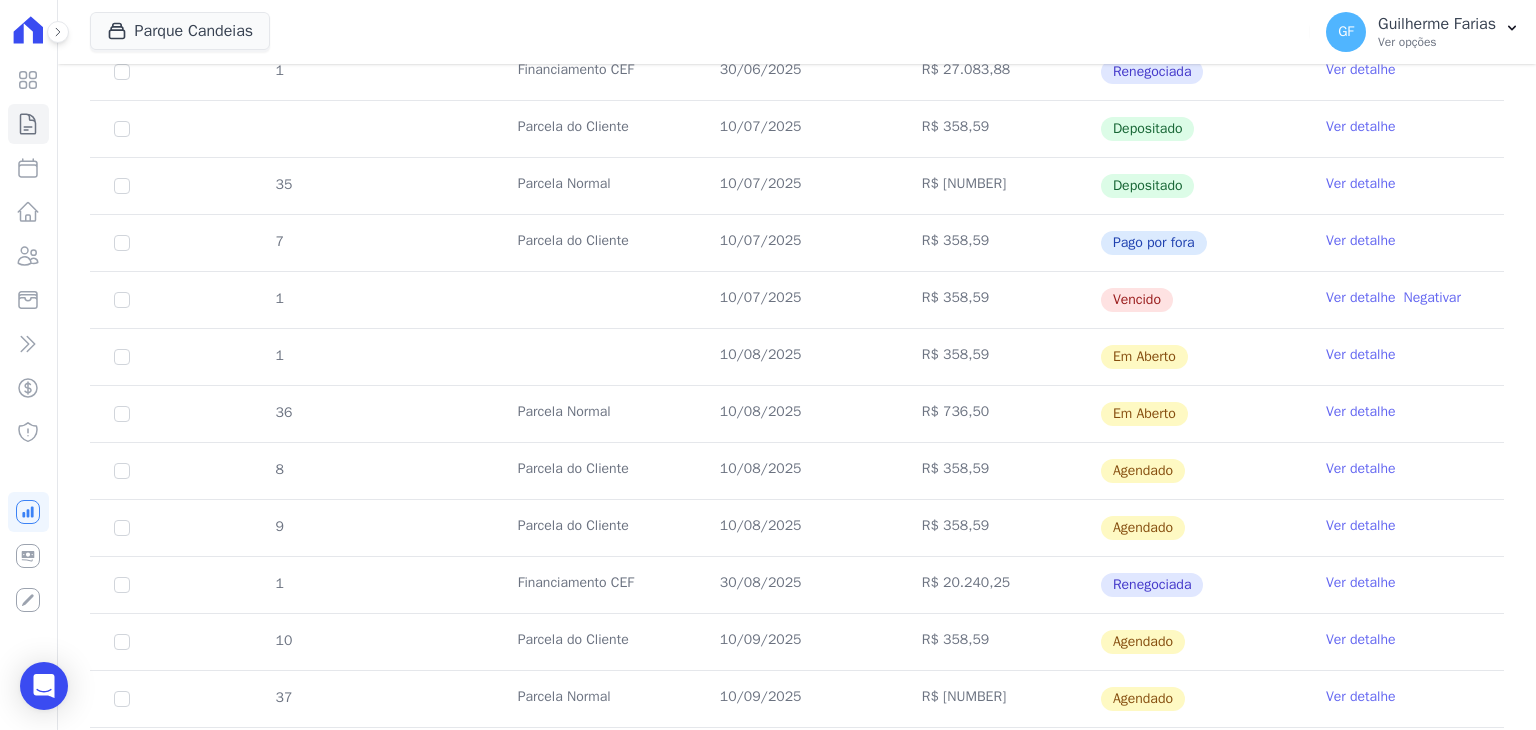 scroll, scrollTop: 1600, scrollLeft: 0, axis: vertical 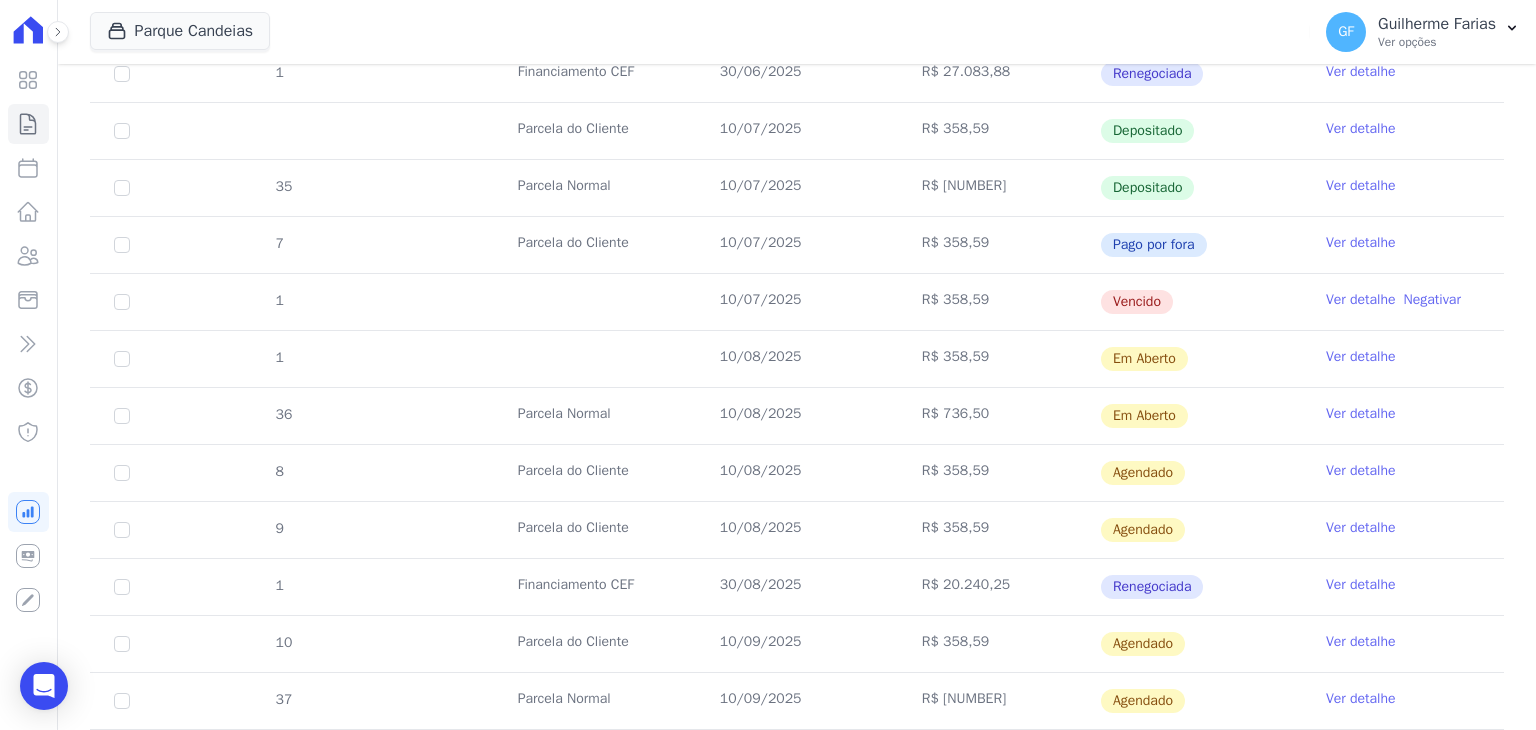 drag, startPoint x: 882, startPoint y: 289, endPoint x: 1290, endPoint y: 289, distance: 408 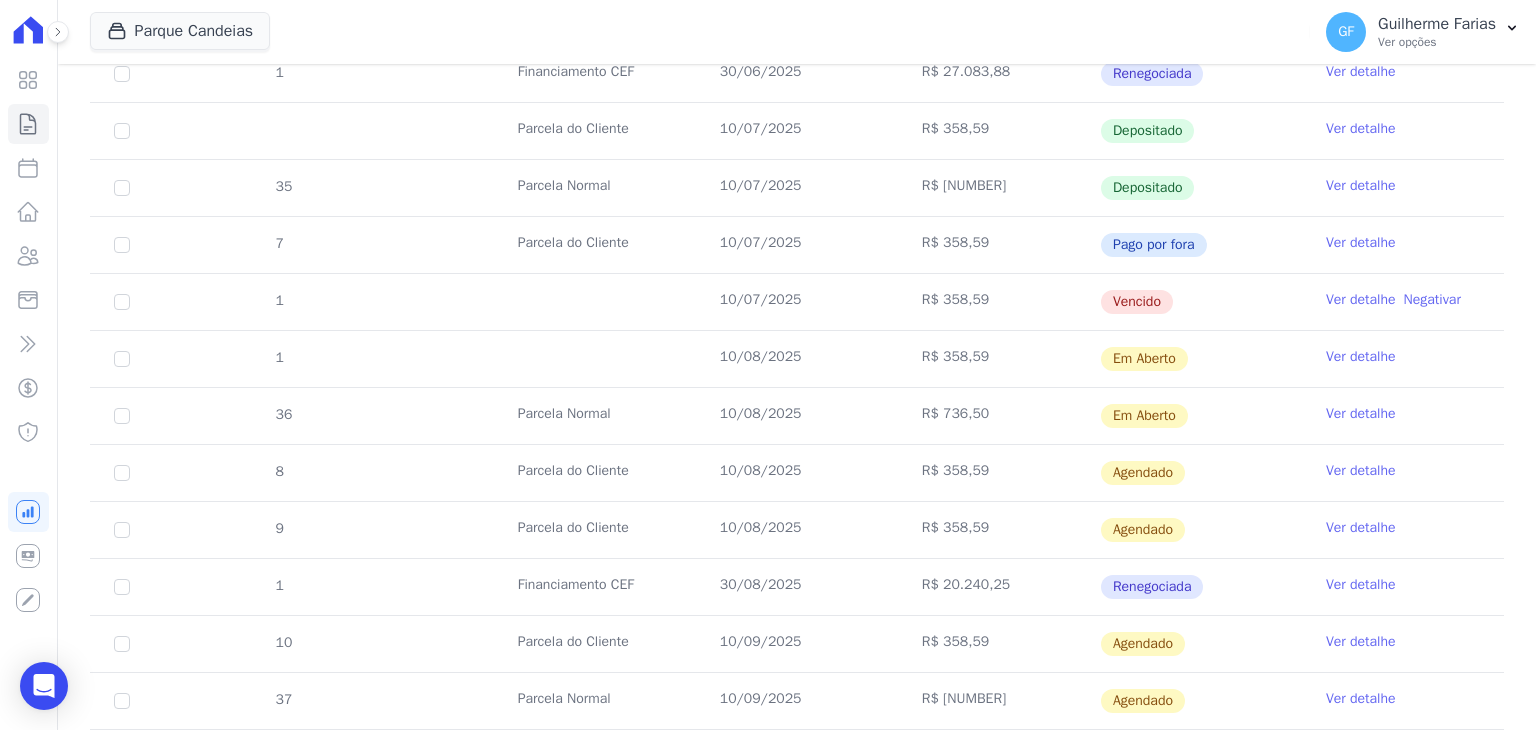 click on "Ver detalhe" at bounding box center (1361, 414) 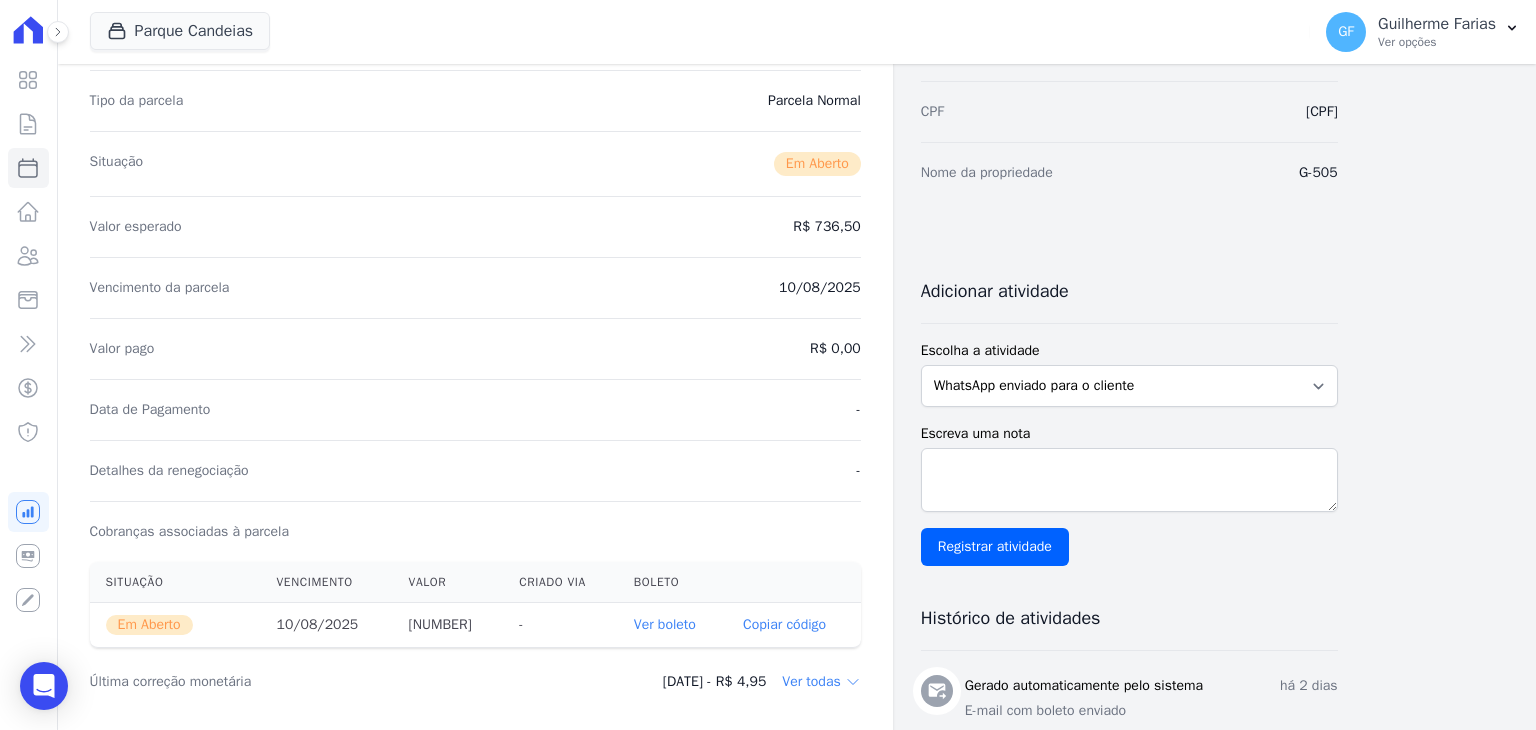 scroll, scrollTop: 400, scrollLeft: 0, axis: vertical 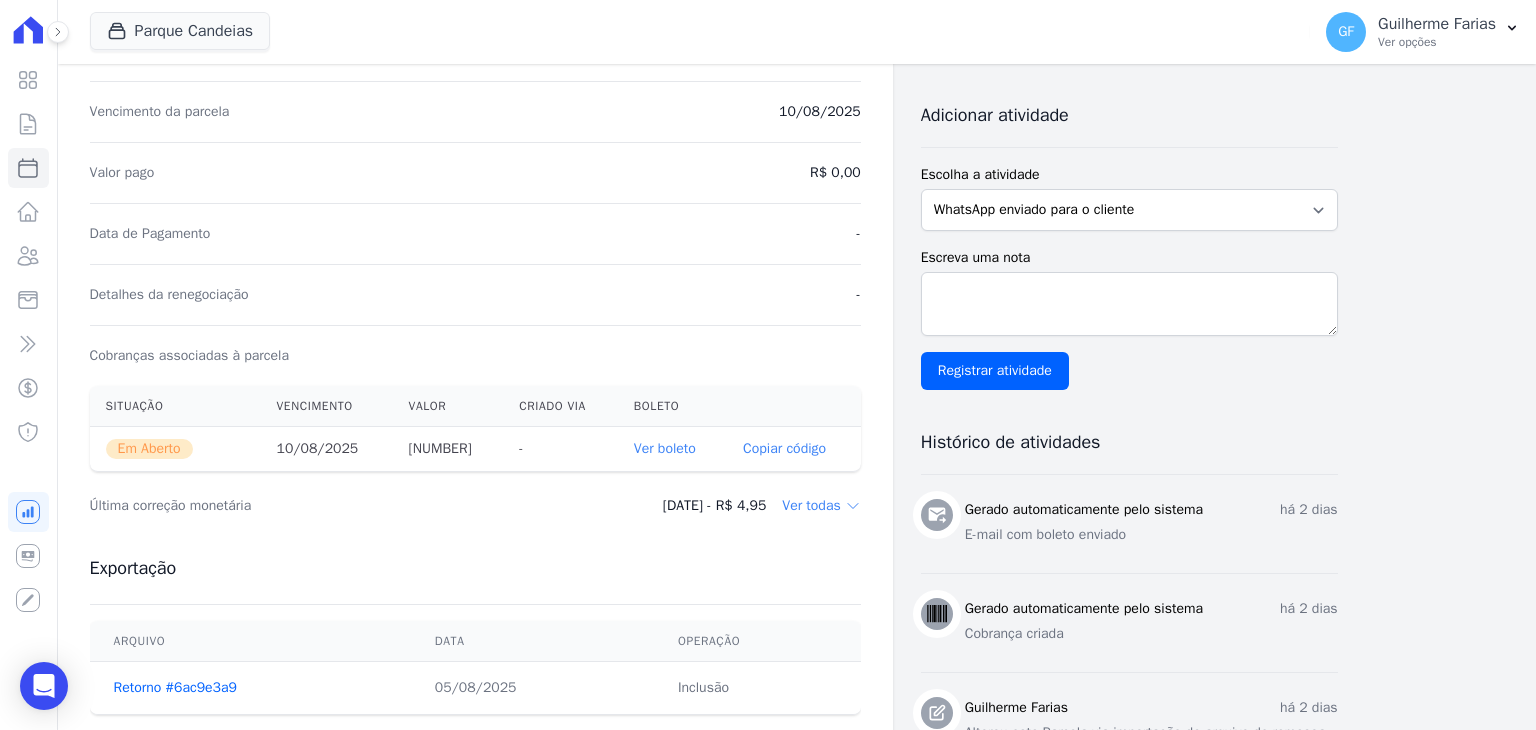 click on "Ver boleto" at bounding box center (672, 449) 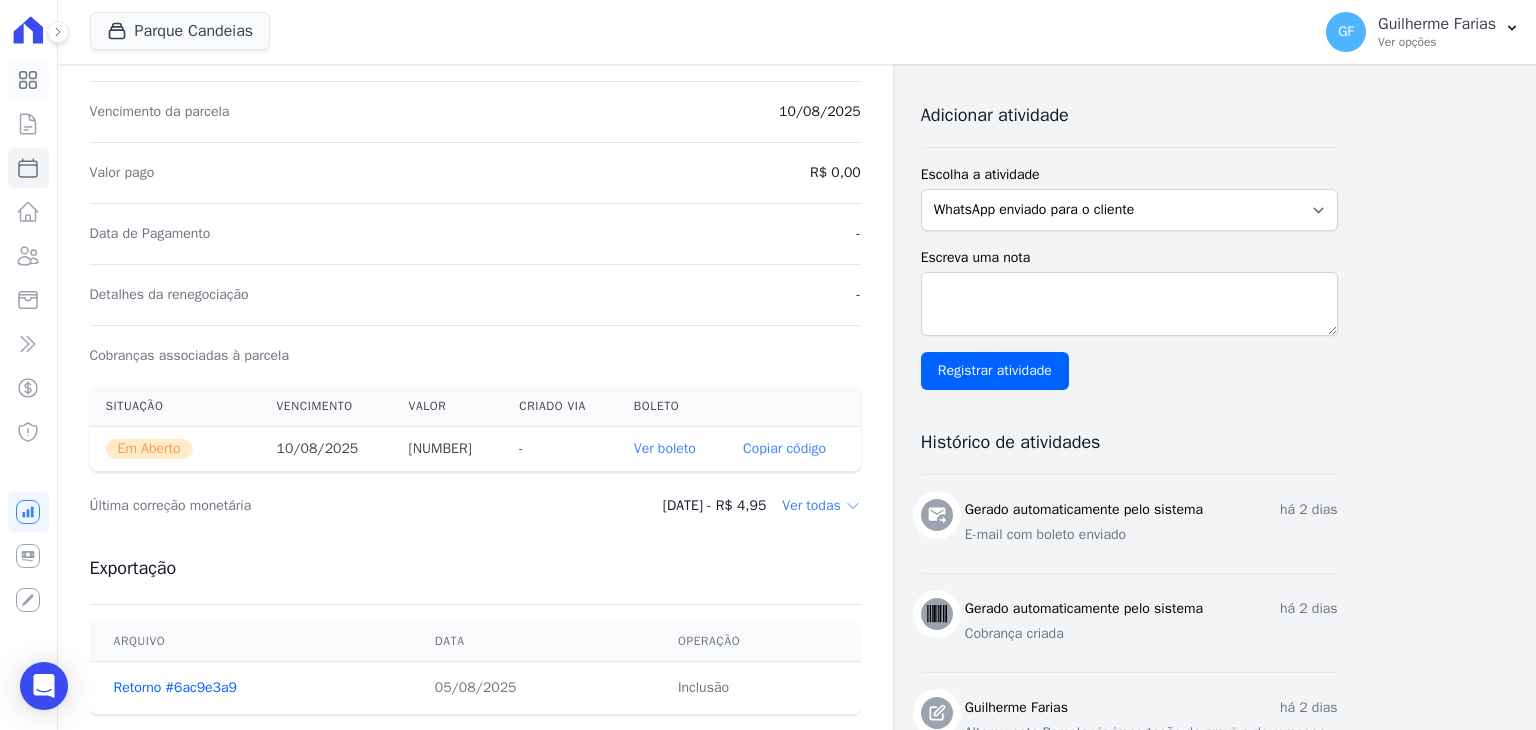 click 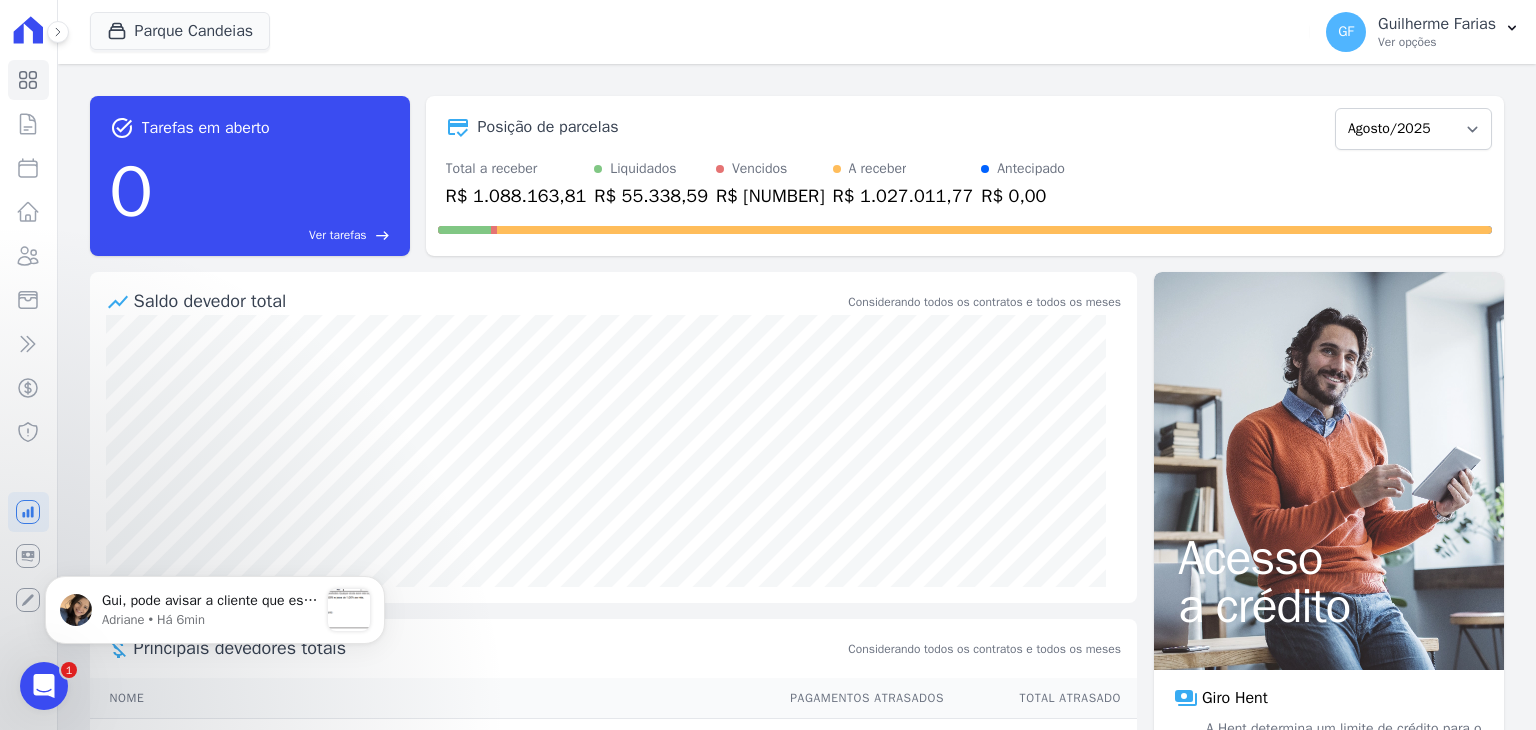scroll, scrollTop: 0, scrollLeft: 0, axis: both 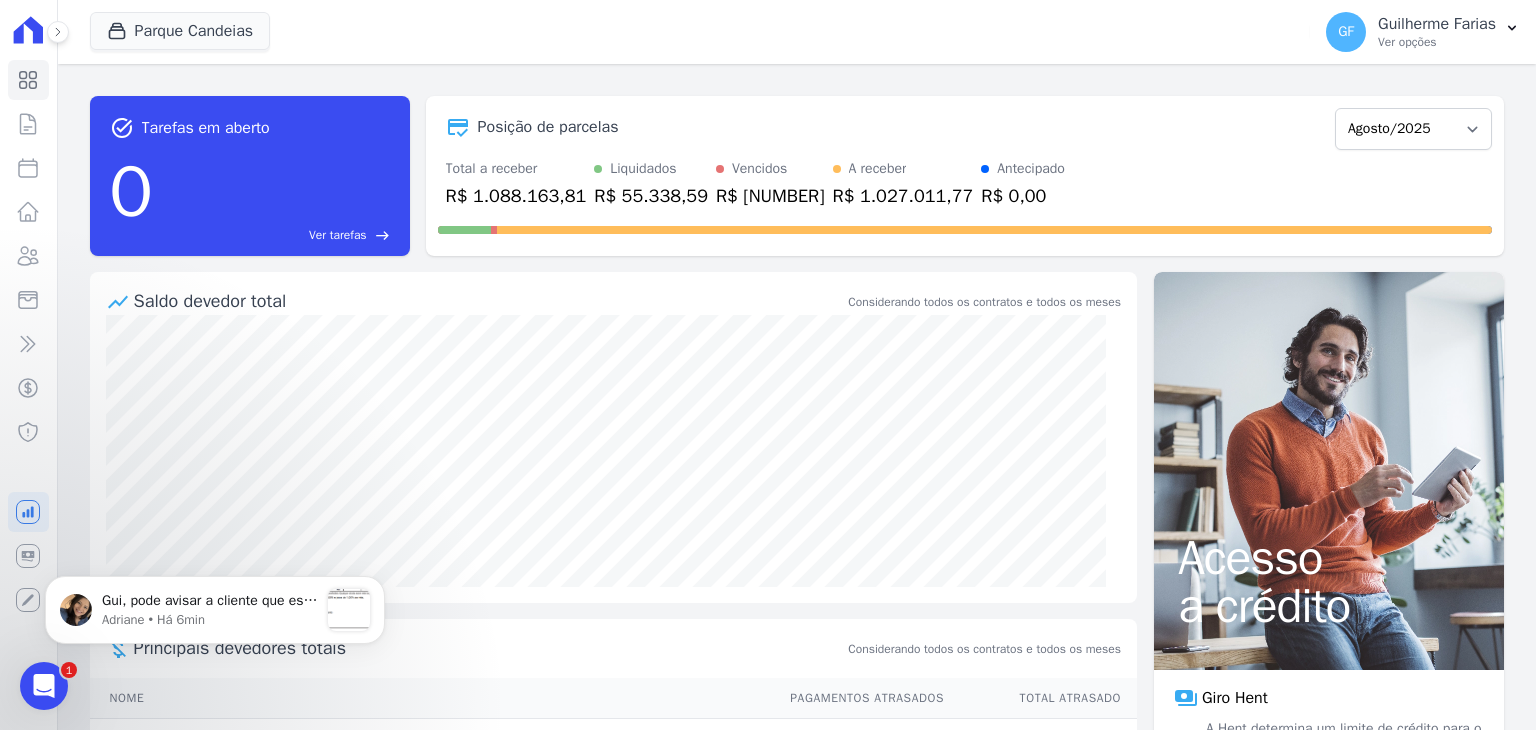 click 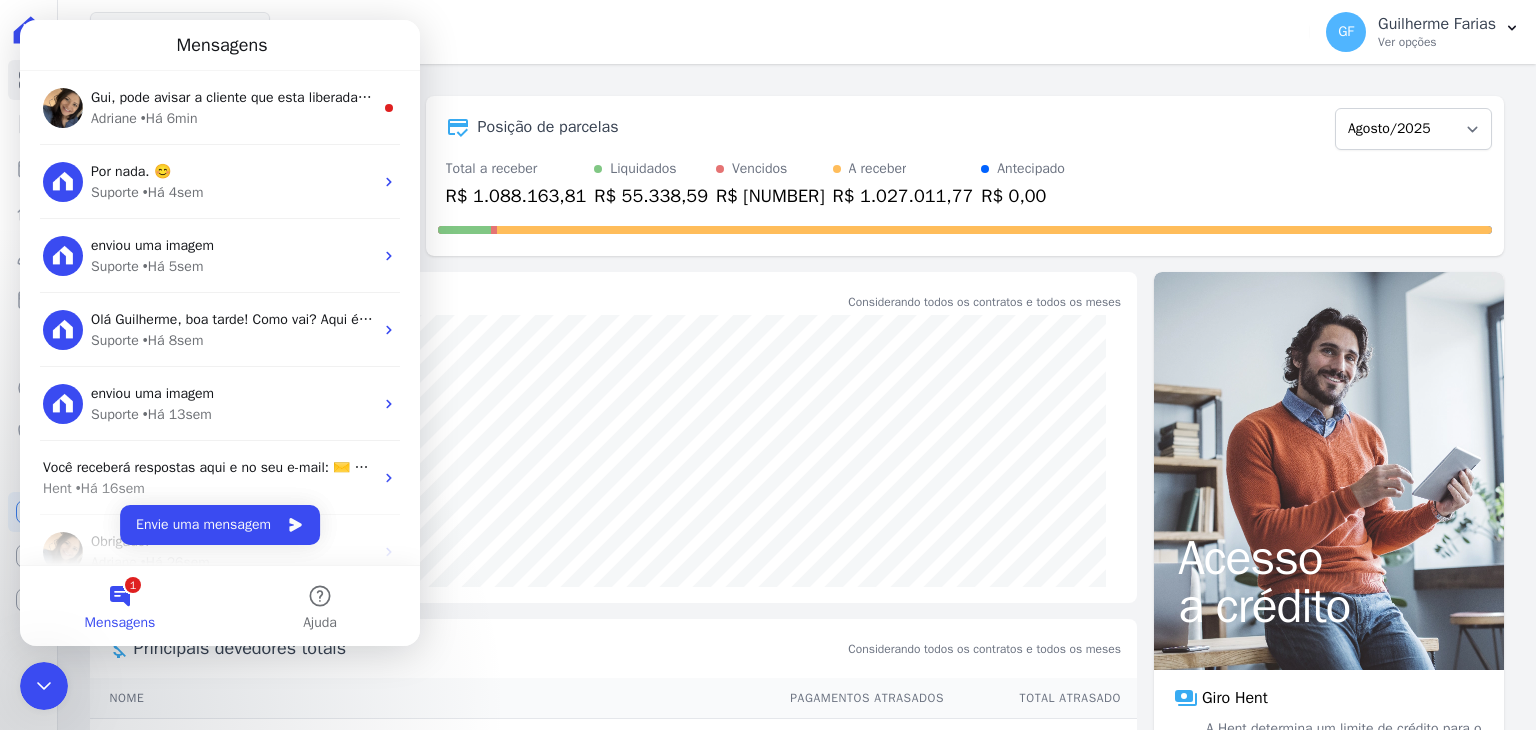 scroll, scrollTop: 0, scrollLeft: 0, axis: both 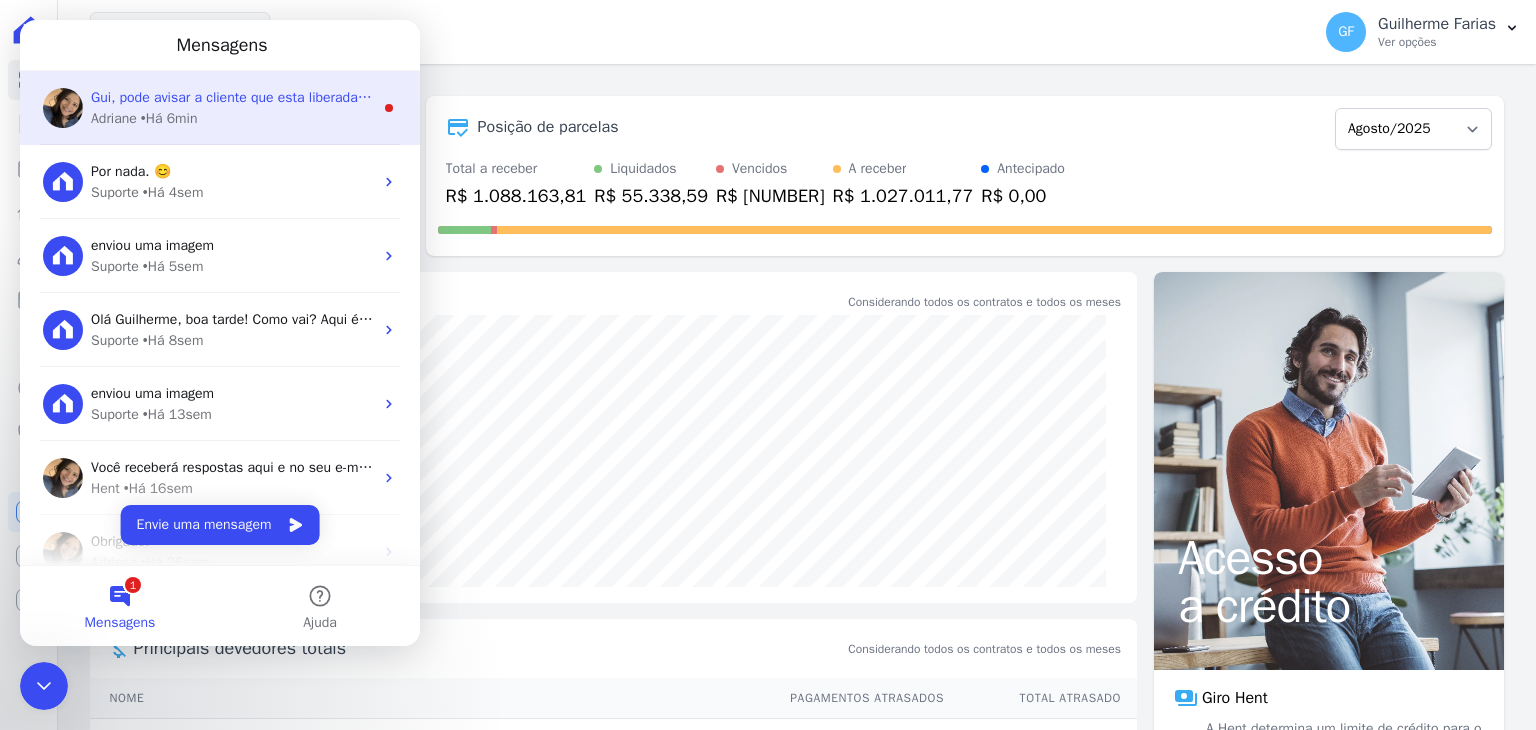 click on "Gui, pode avisar a cliente que esta liberada para efetuar o pagamento rs   Ajustei manualmente e agora aparece dessa forma no boleto bancário:" at bounding box center [533, 97] 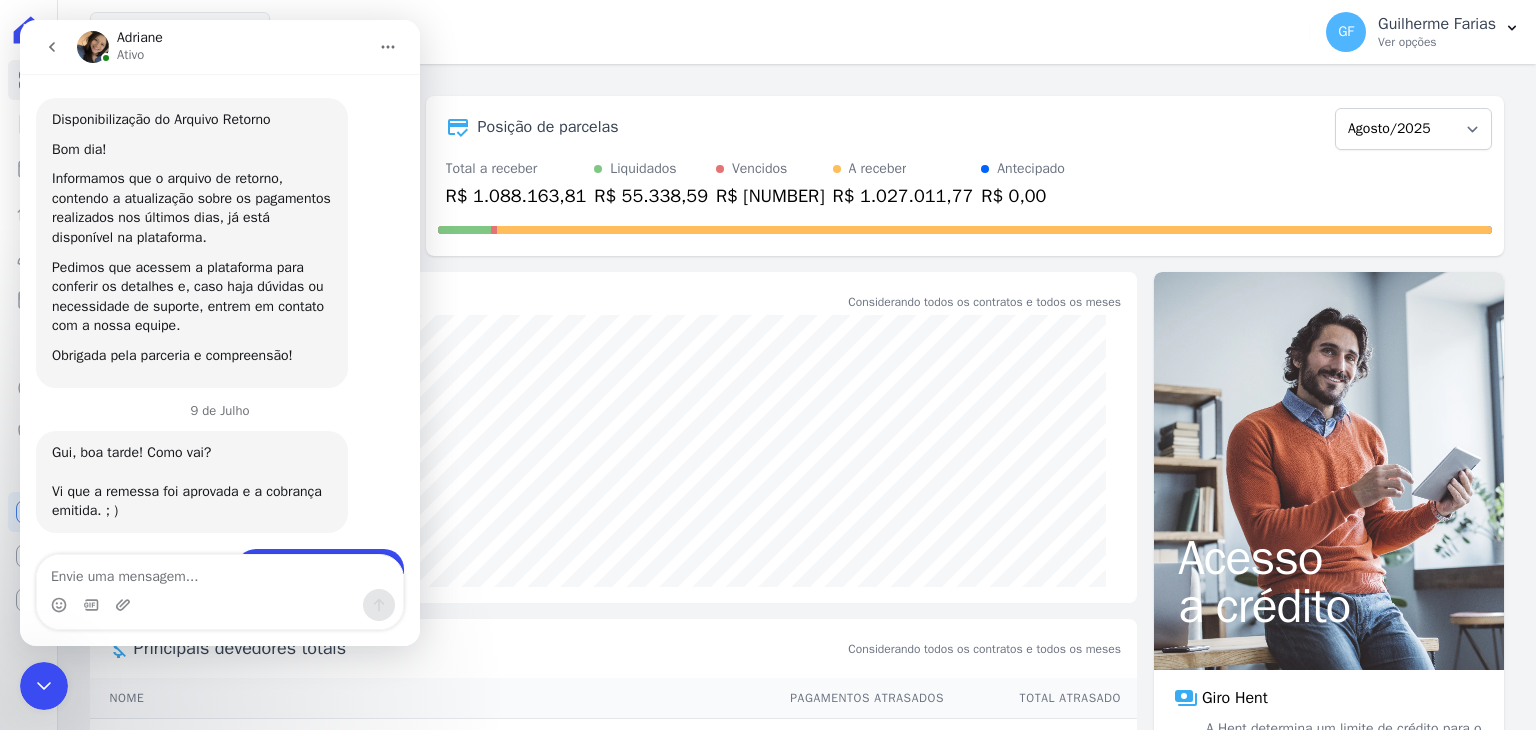 scroll, scrollTop: 3, scrollLeft: 0, axis: vertical 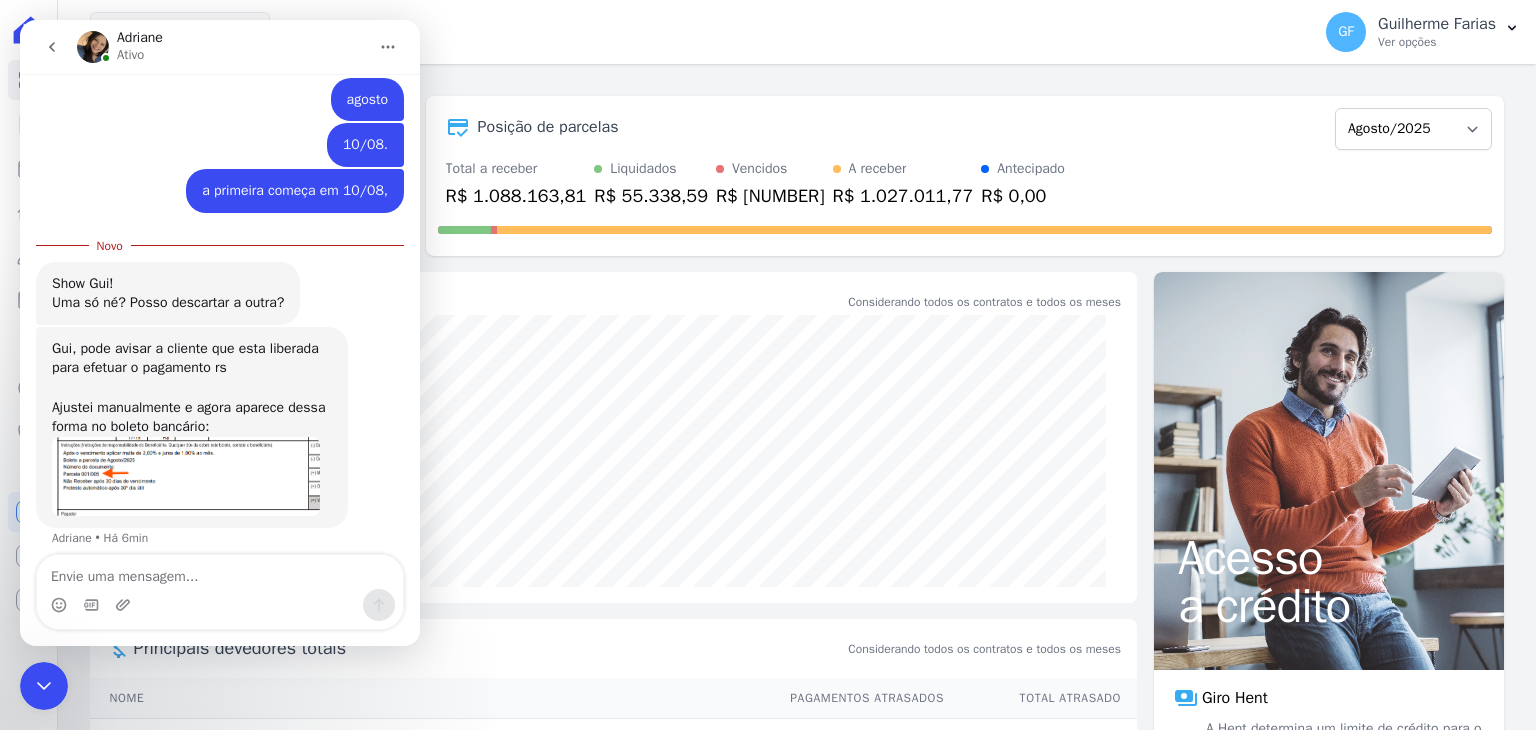 click at bounding box center [186, 476] 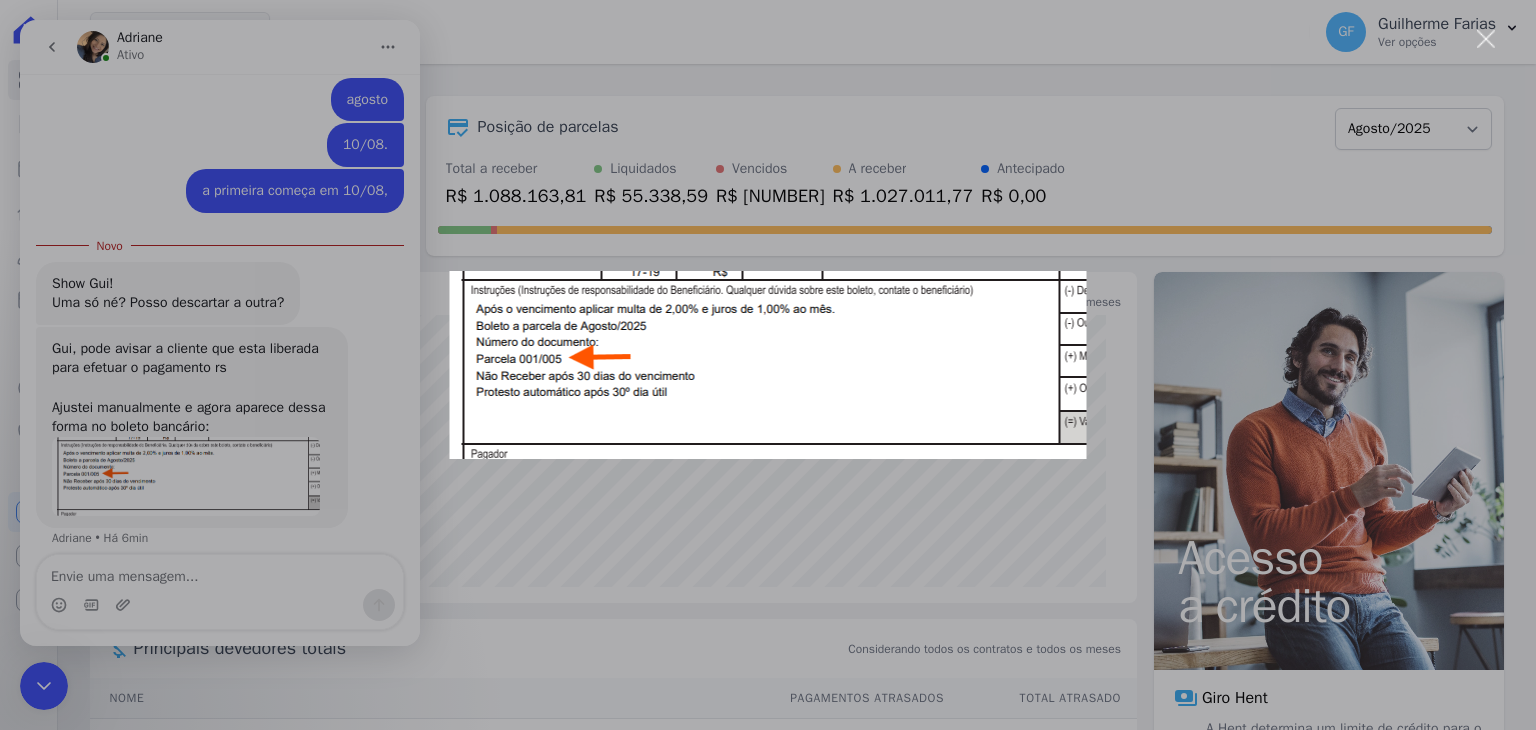 scroll, scrollTop: 0, scrollLeft: 0, axis: both 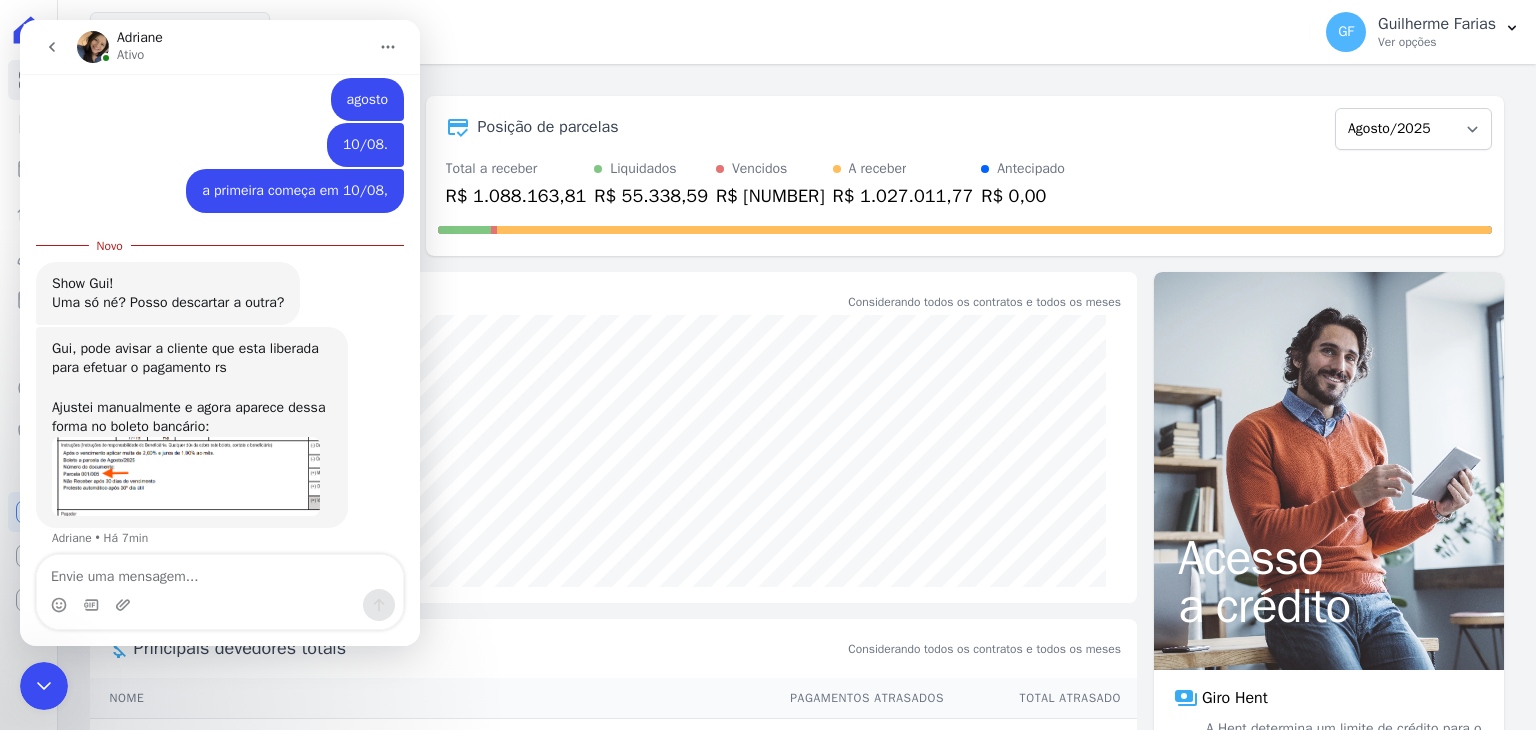click 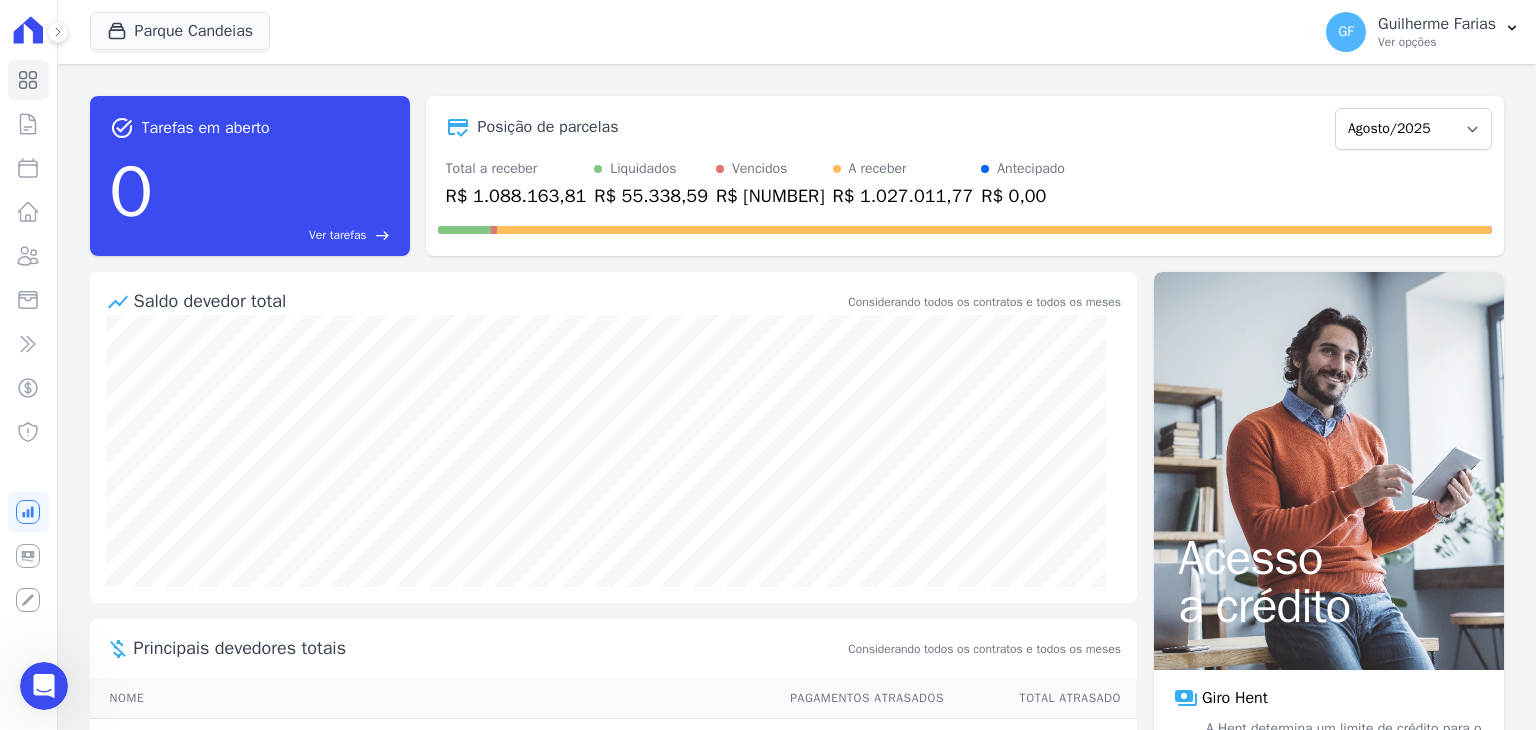 scroll, scrollTop: 0, scrollLeft: 0, axis: both 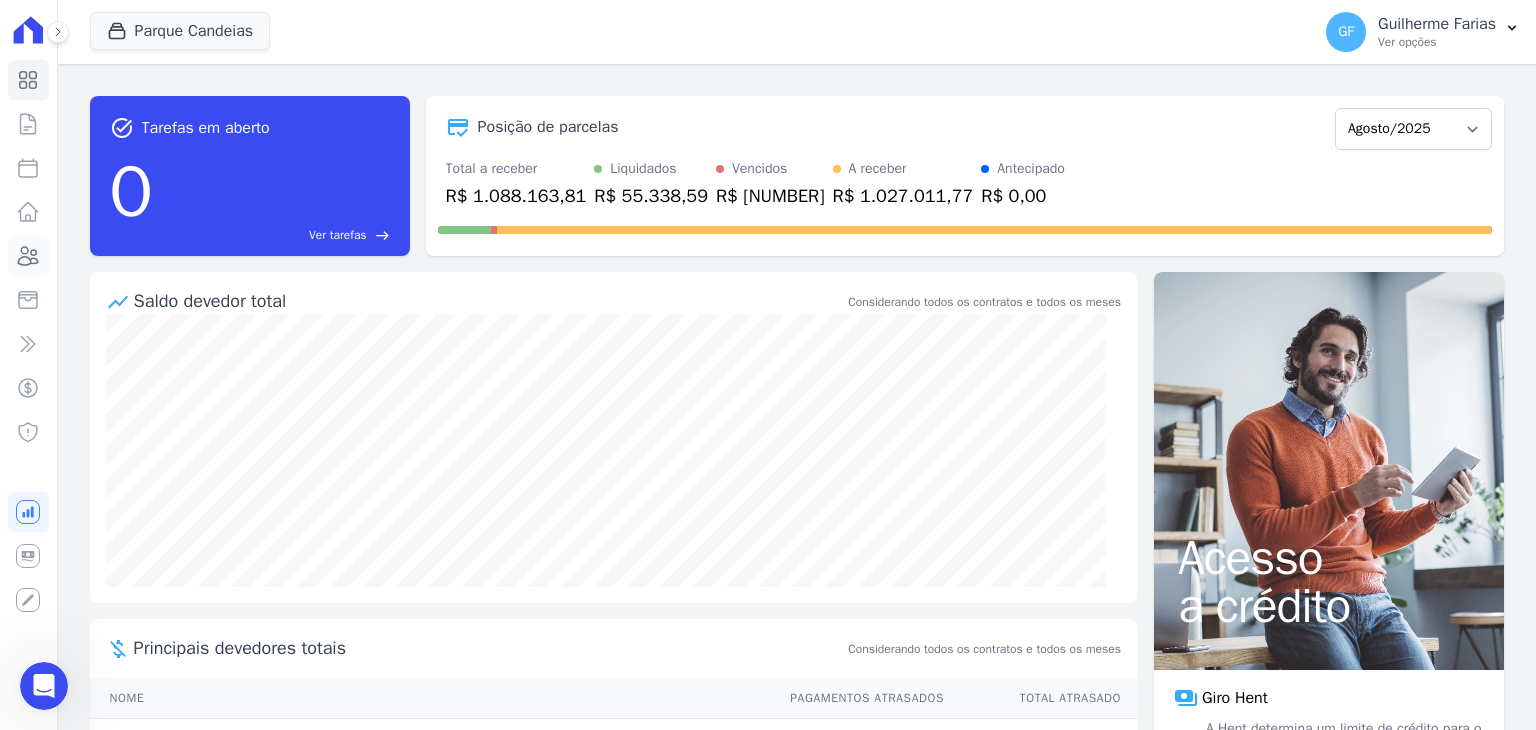 click 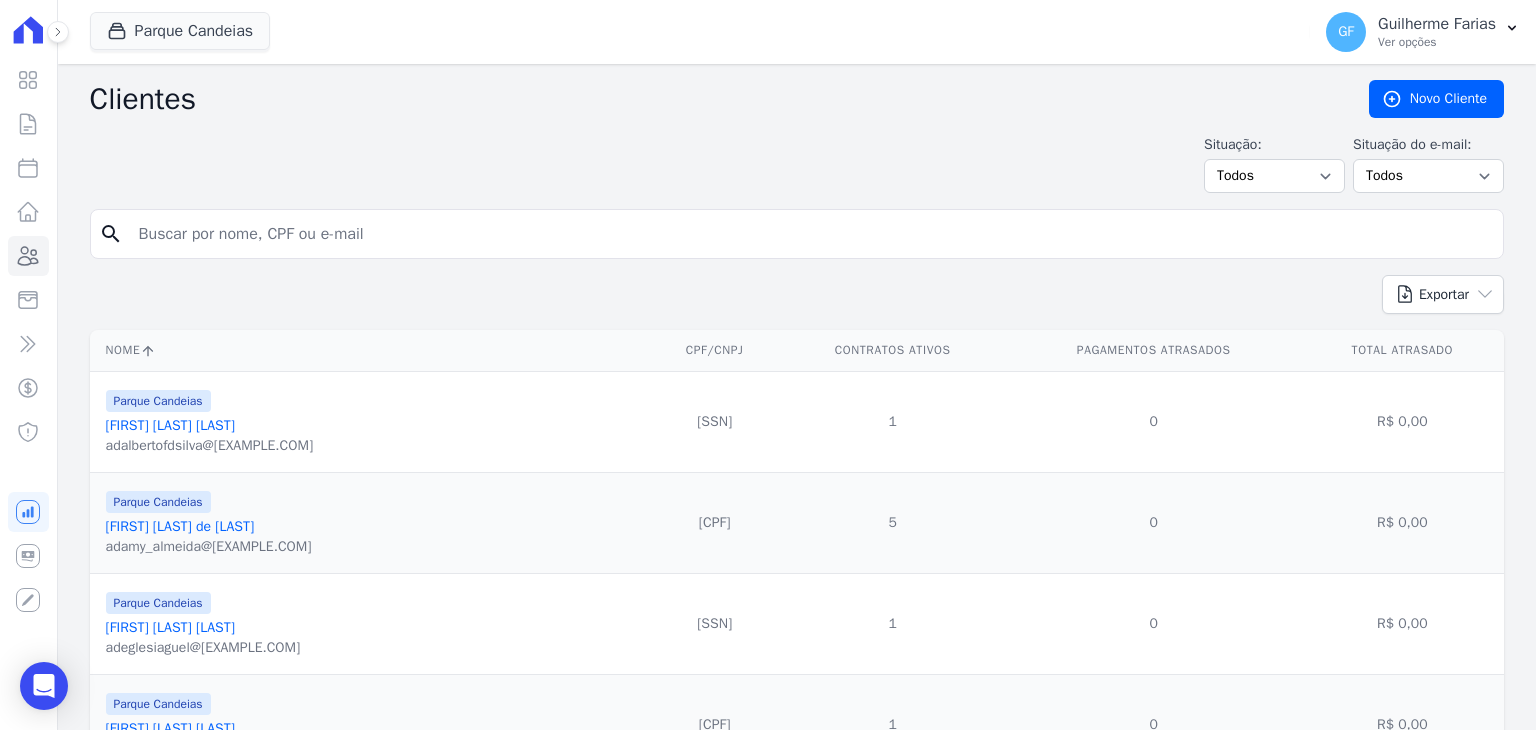 click at bounding box center (811, 234) 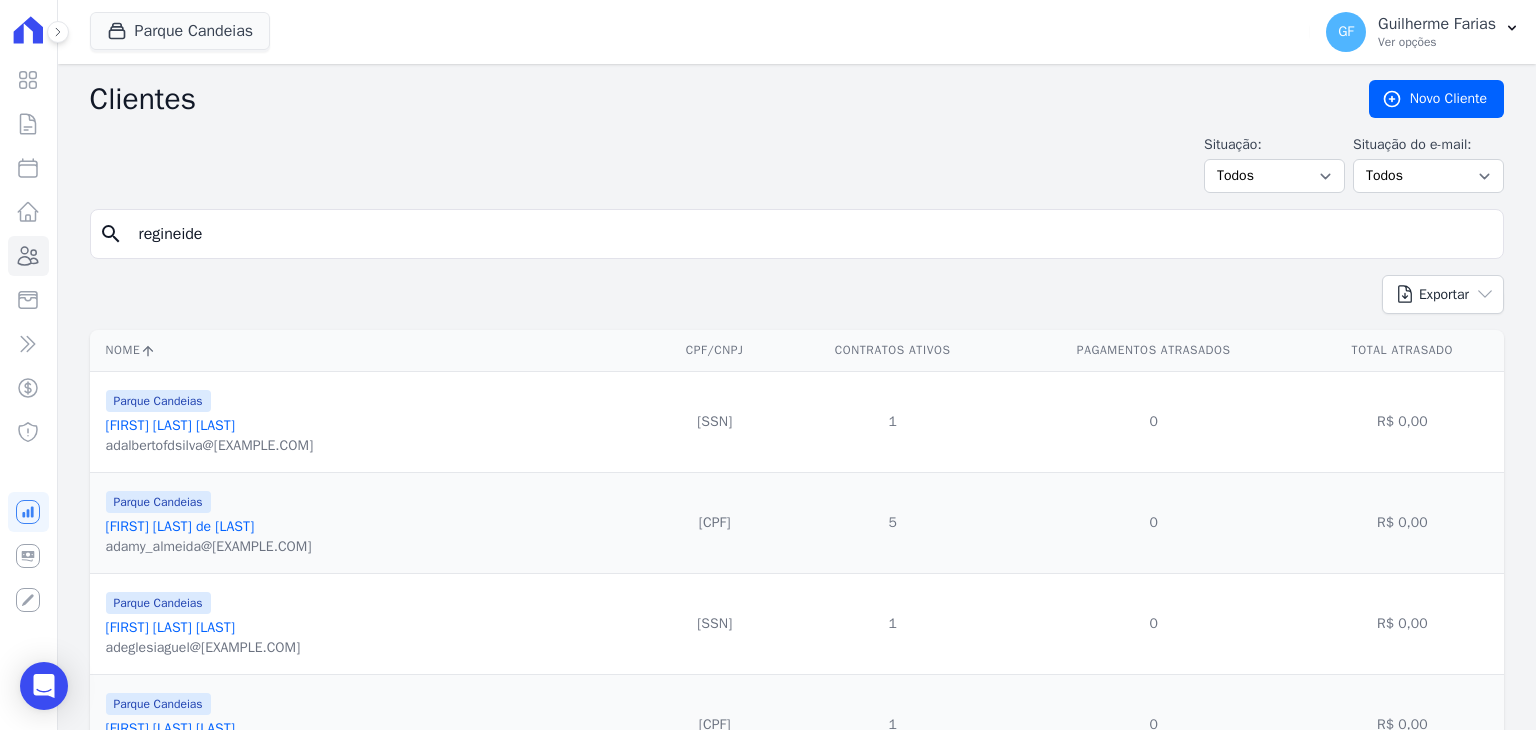 type on "regineide" 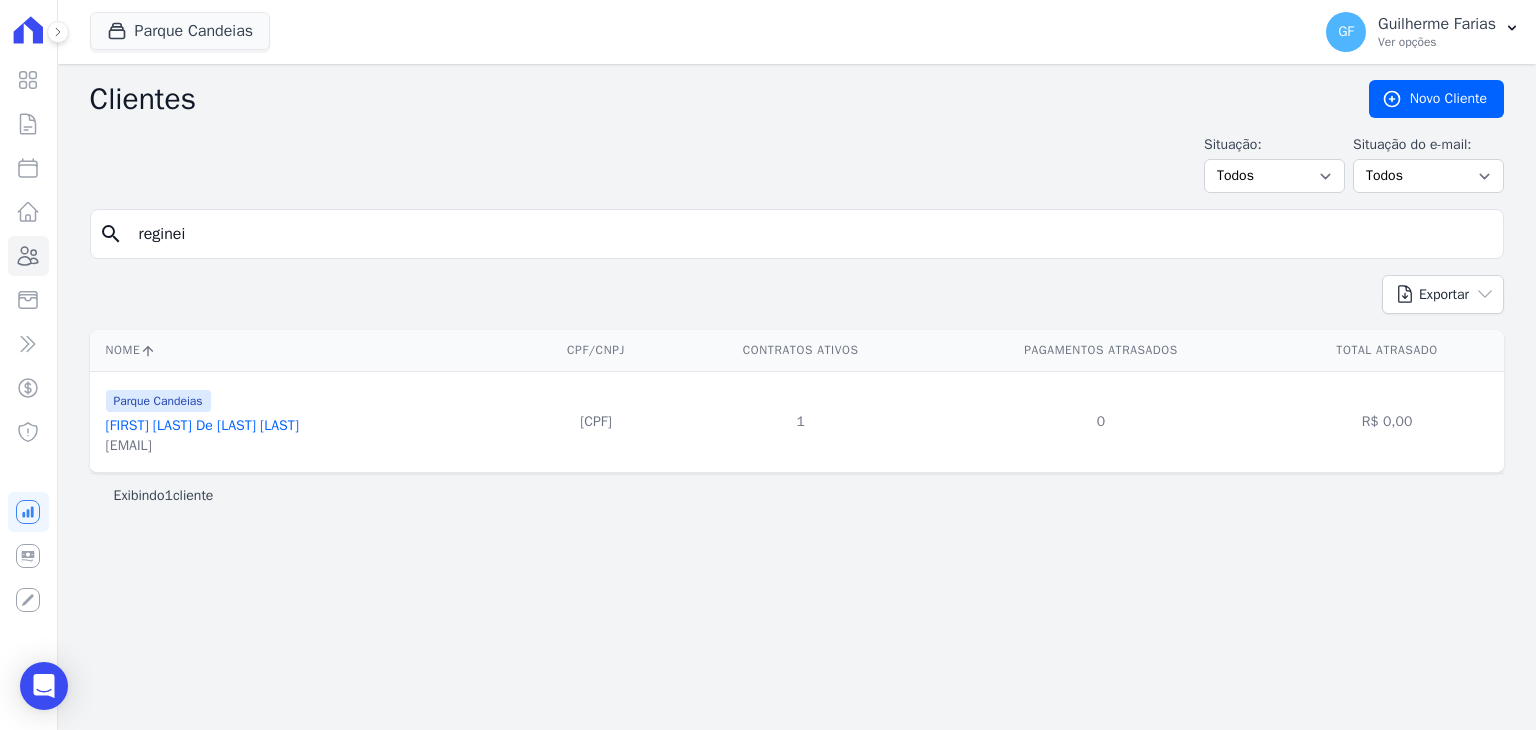 click on "[FIRST] [LAST] De [LAST] [LAST]" at bounding box center (202, 425) 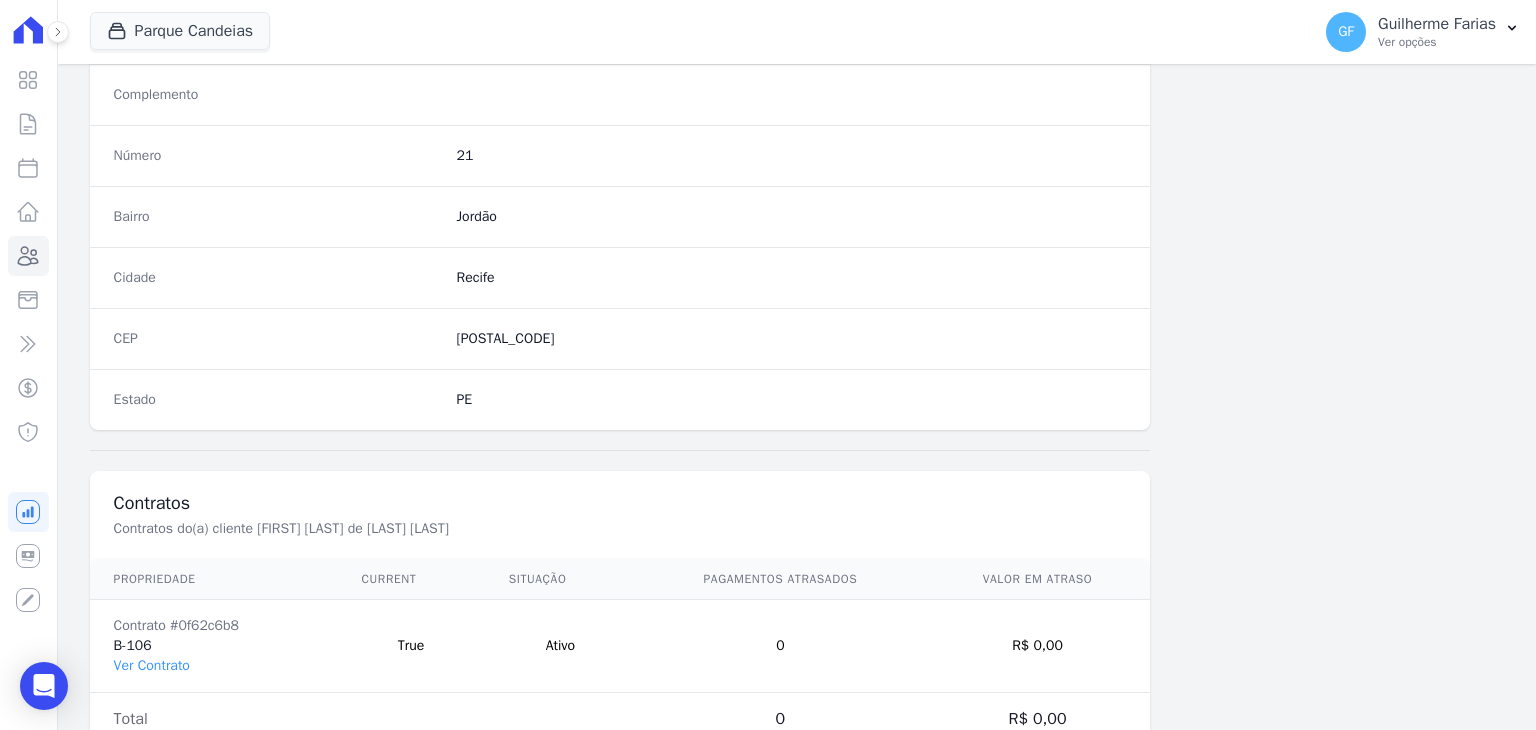 scroll, scrollTop: 1135, scrollLeft: 0, axis: vertical 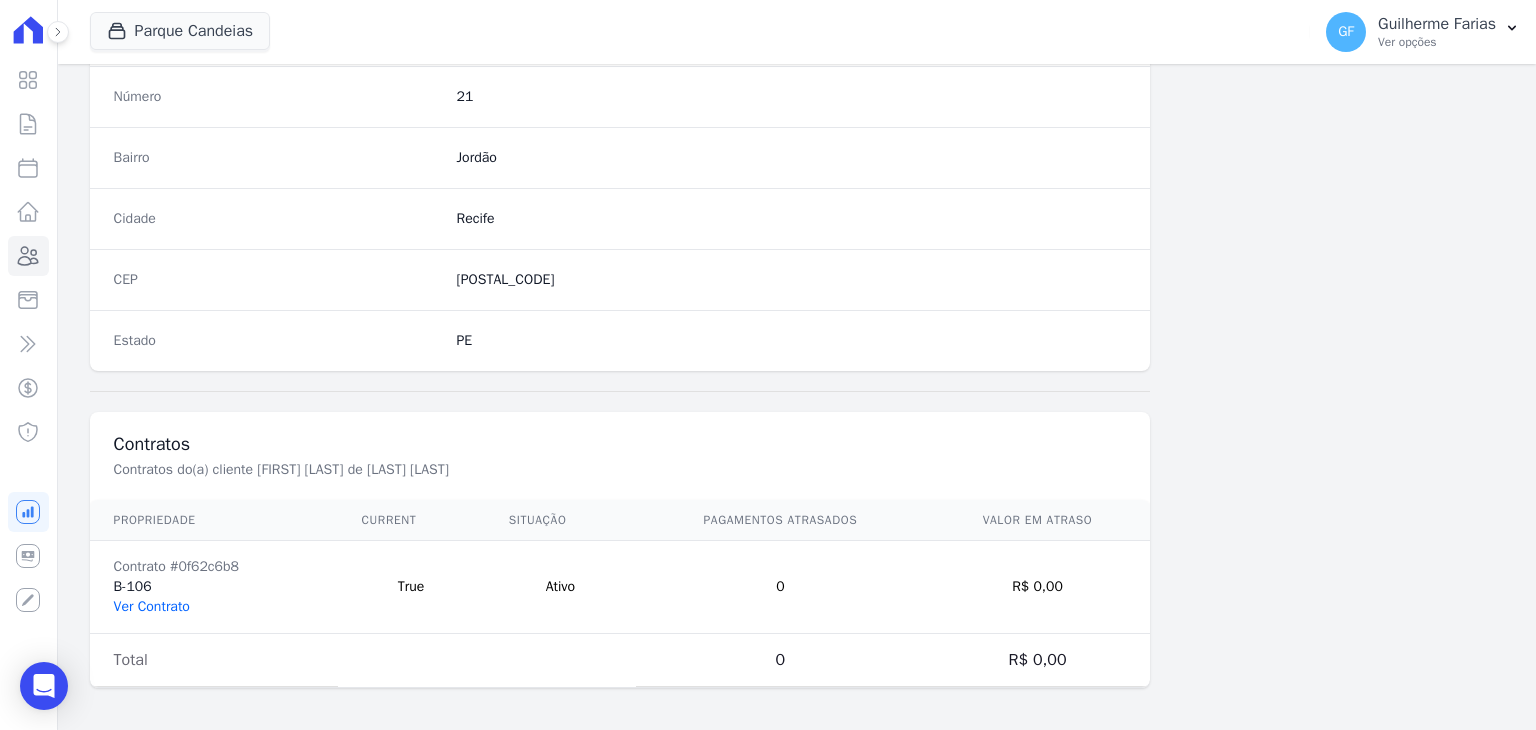 click on "Ver Contrato" at bounding box center (152, 606) 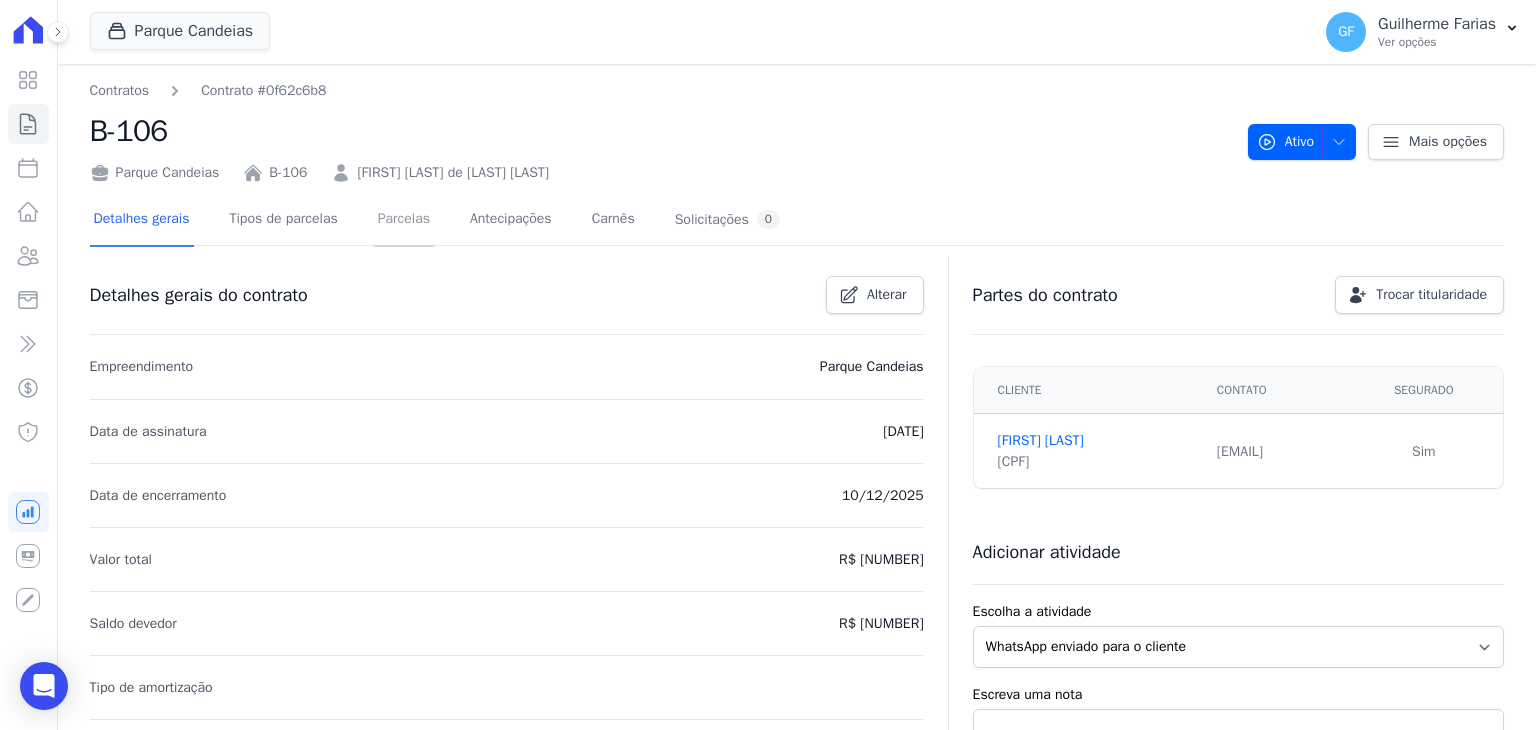 click on "Parcelas" at bounding box center [404, 220] 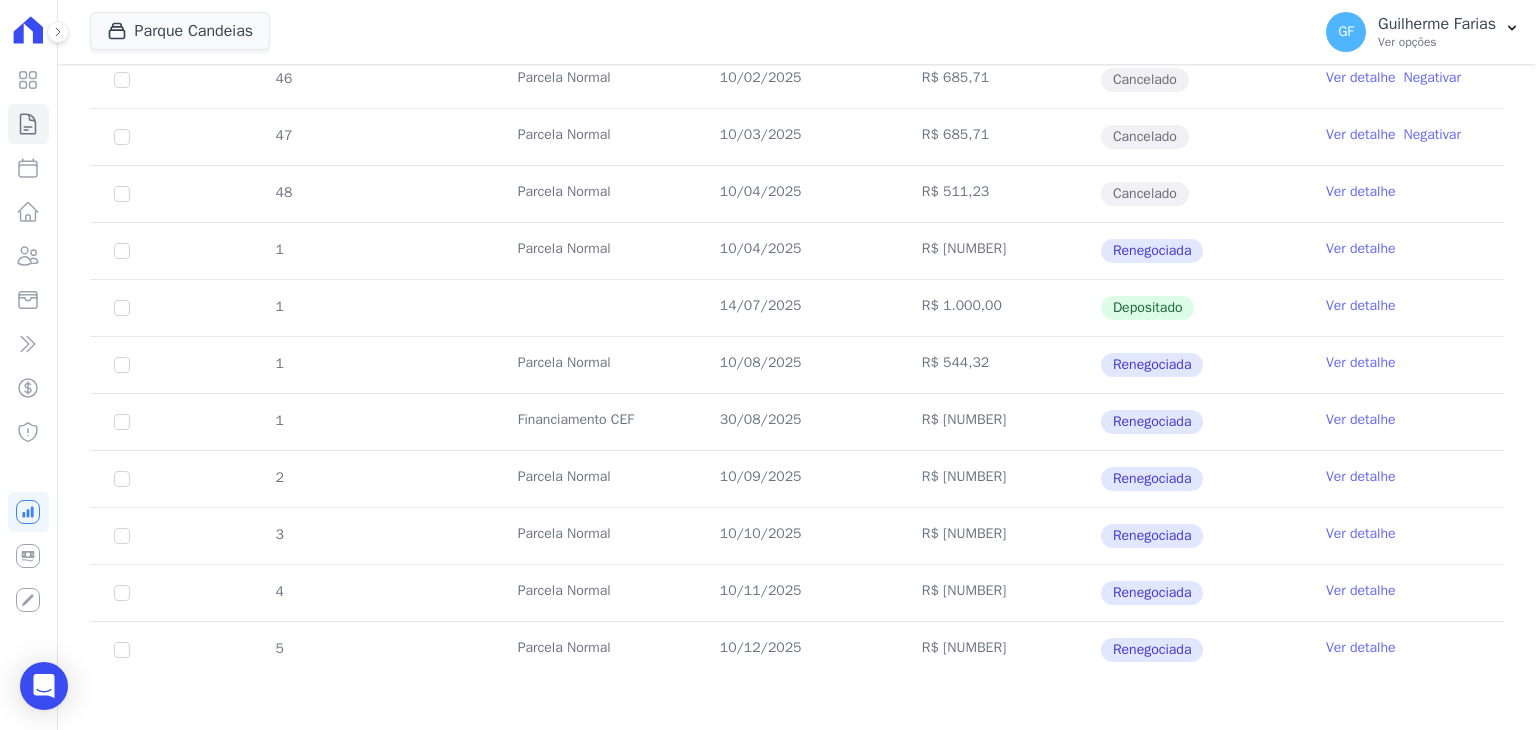 scroll, scrollTop: 619, scrollLeft: 0, axis: vertical 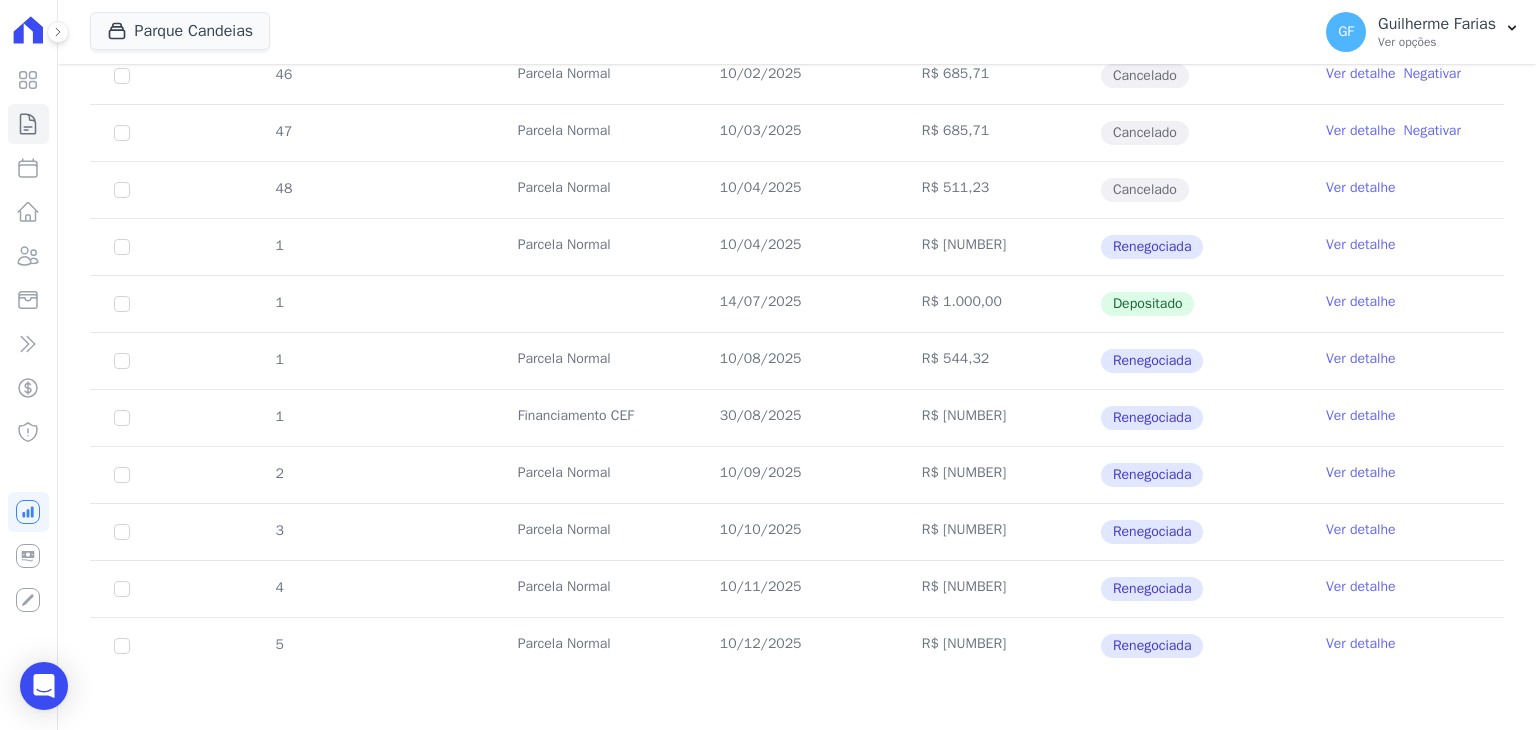 drag, startPoint x: 708, startPoint y: 361, endPoint x: 1014, endPoint y: 351, distance: 306.16336 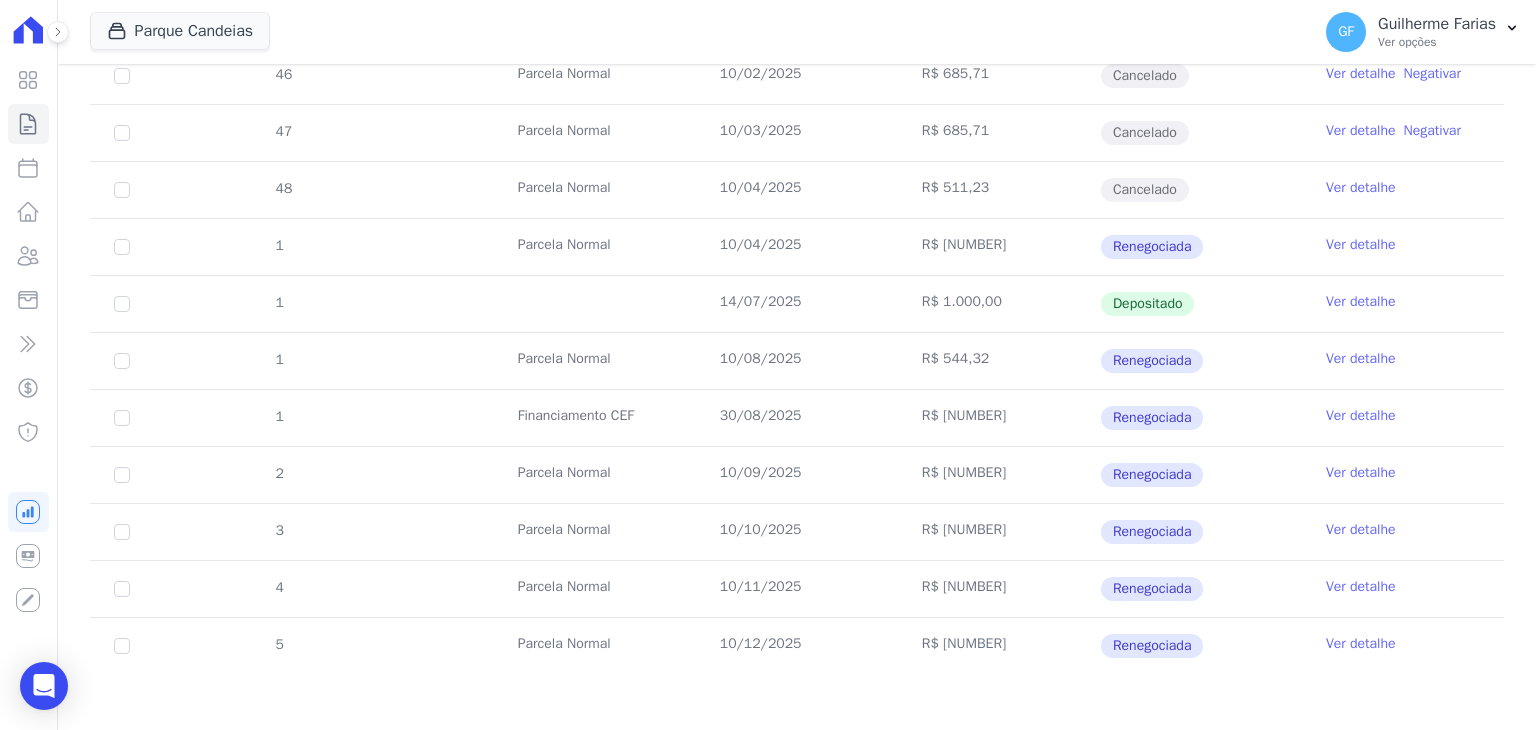 click on "Ver detalhe" at bounding box center (1361, 359) 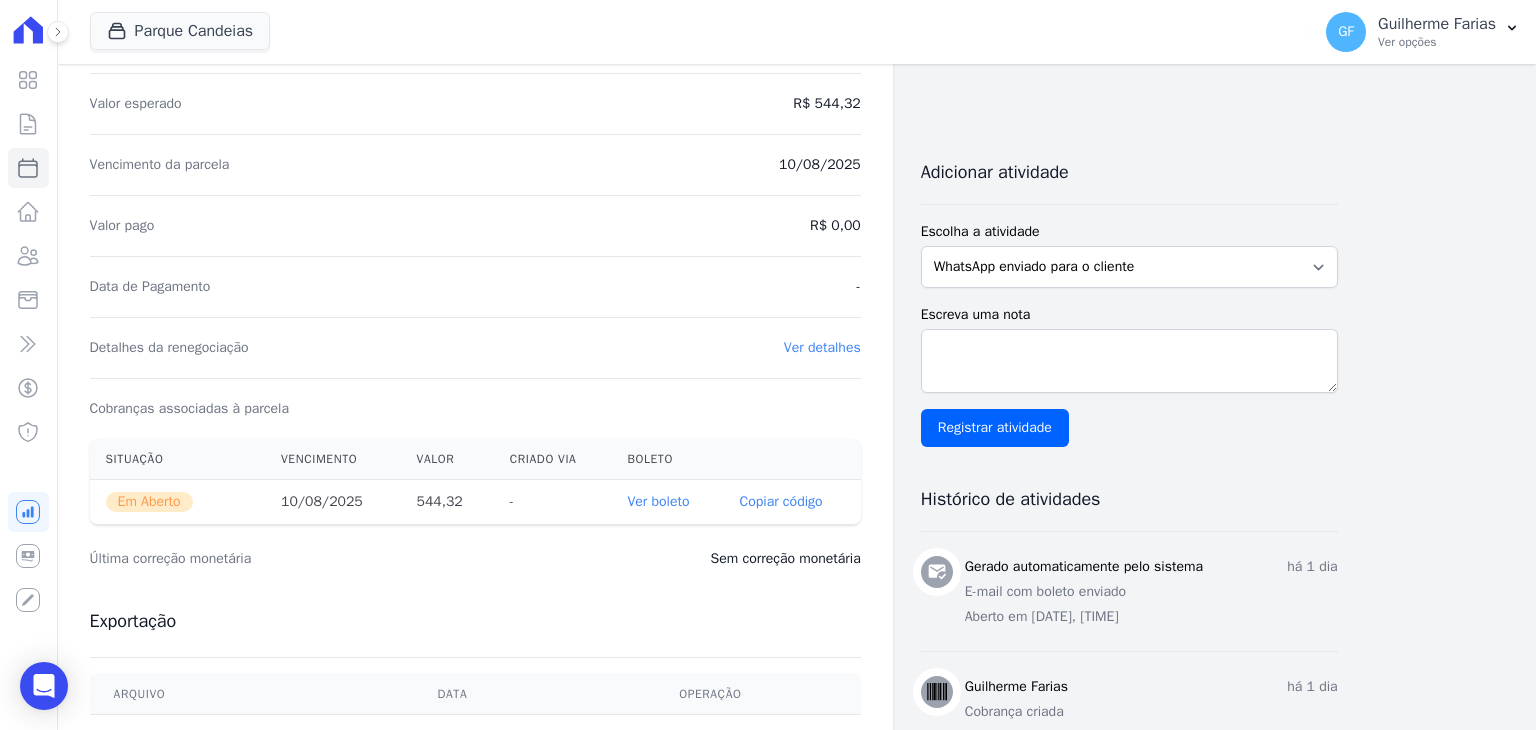 scroll, scrollTop: 632, scrollLeft: 0, axis: vertical 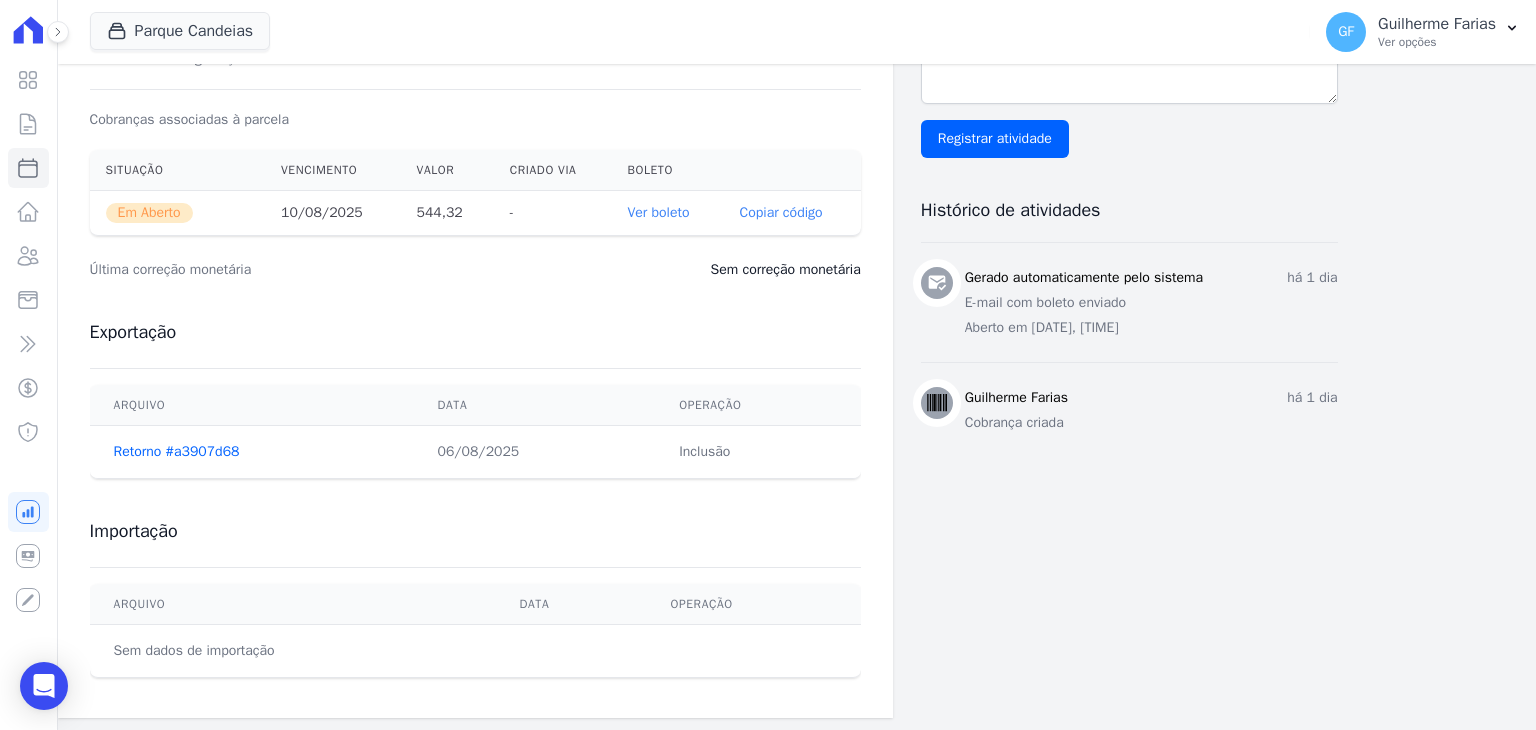 click on "Ver boleto" at bounding box center [658, 212] 